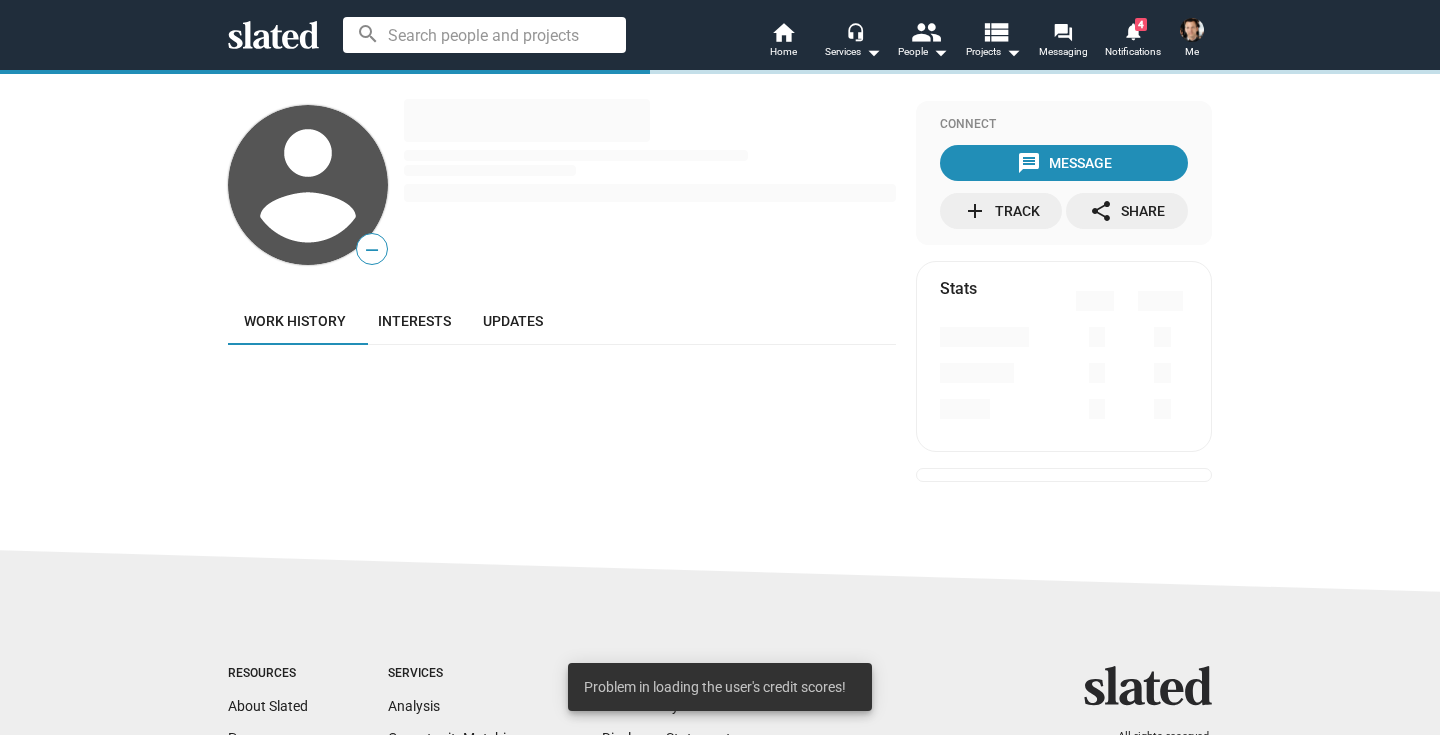 scroll, scrollTop: 0, scrollLeft: 0, axis: both 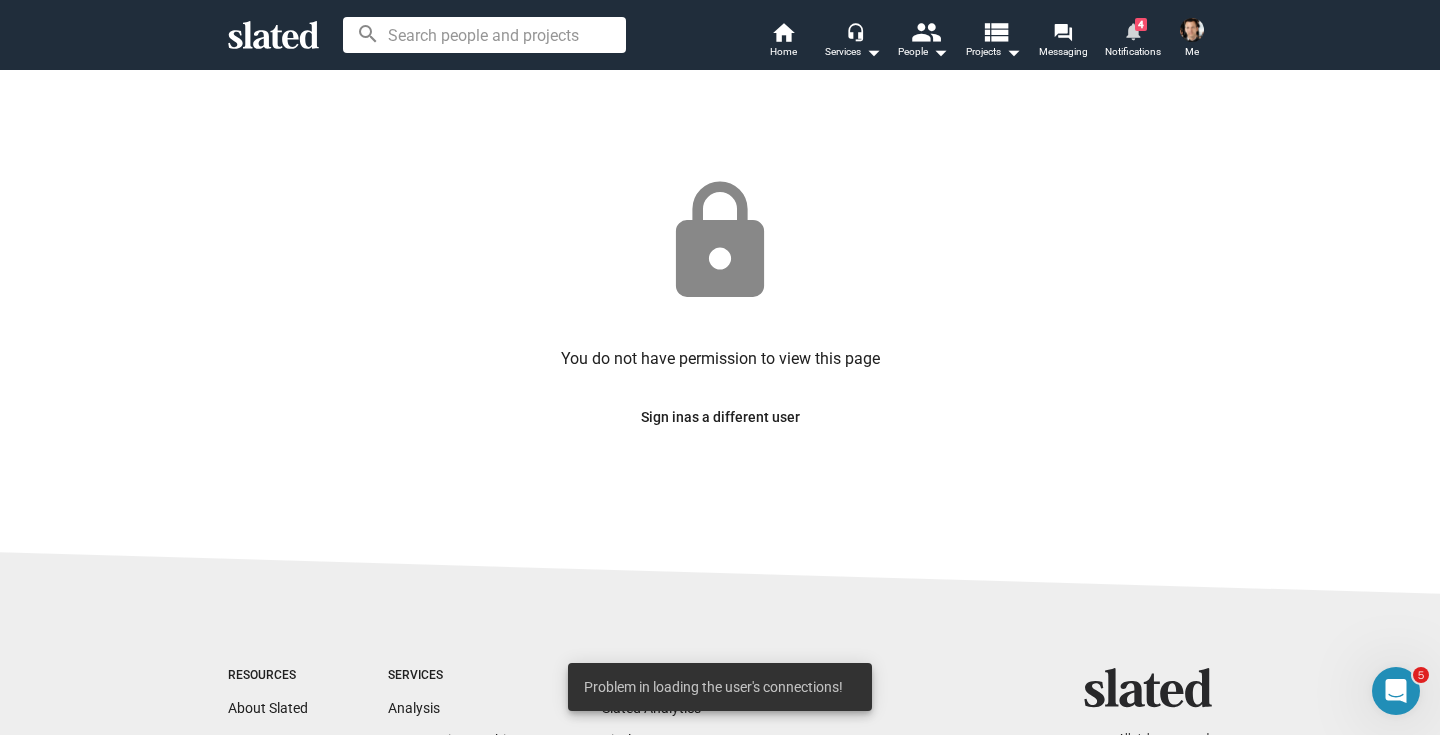 click on "Notifications" at bounding box center (1133, 52) 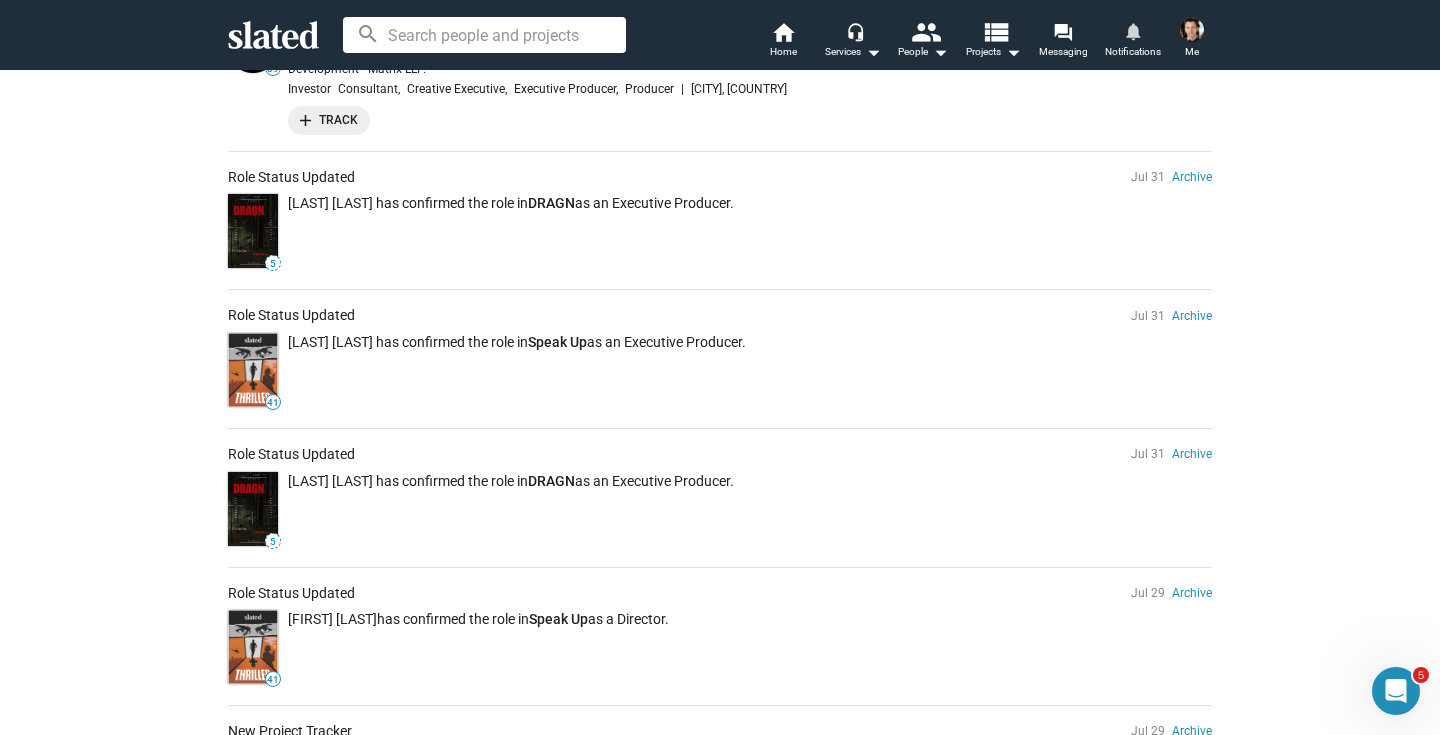 scroll, scrollTop: 318, scrollLeft: 0, axis: vertical 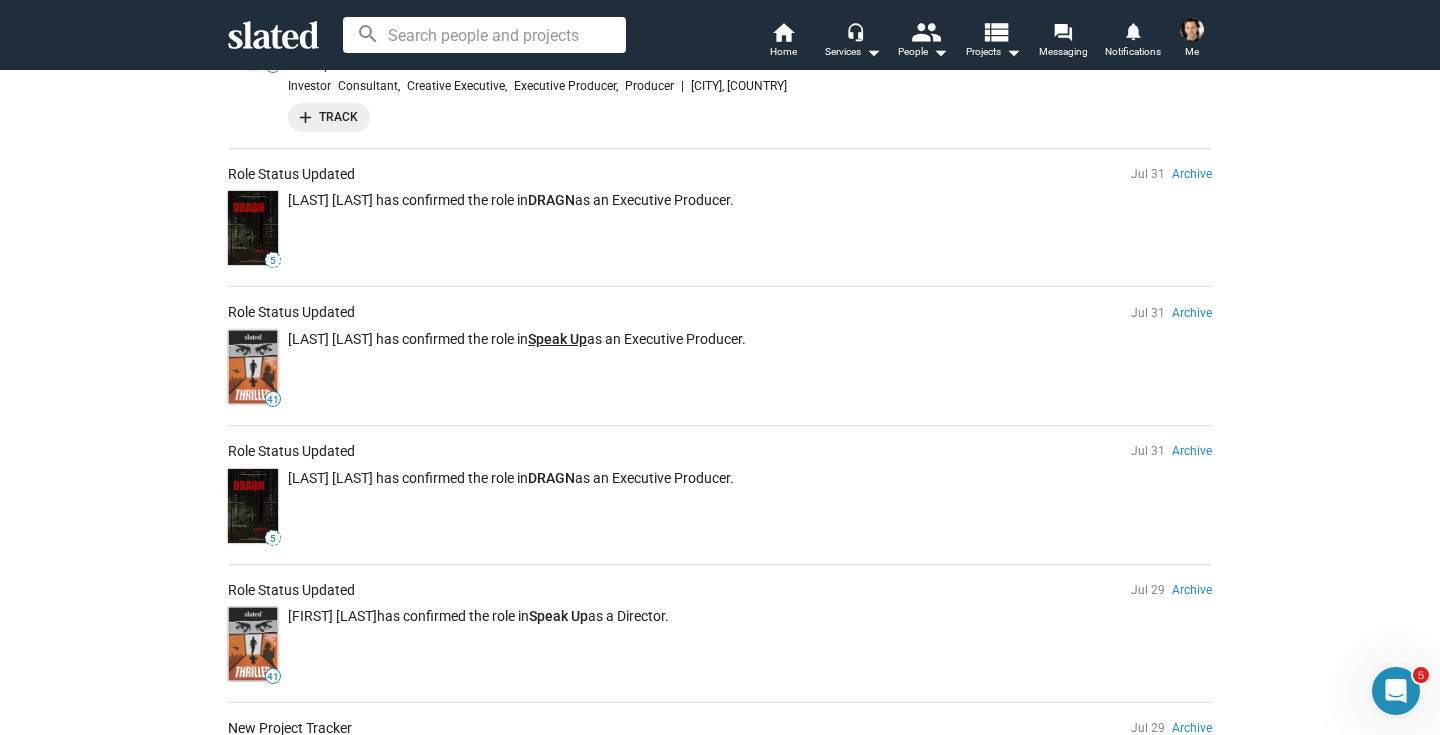 click on "Speak Up" 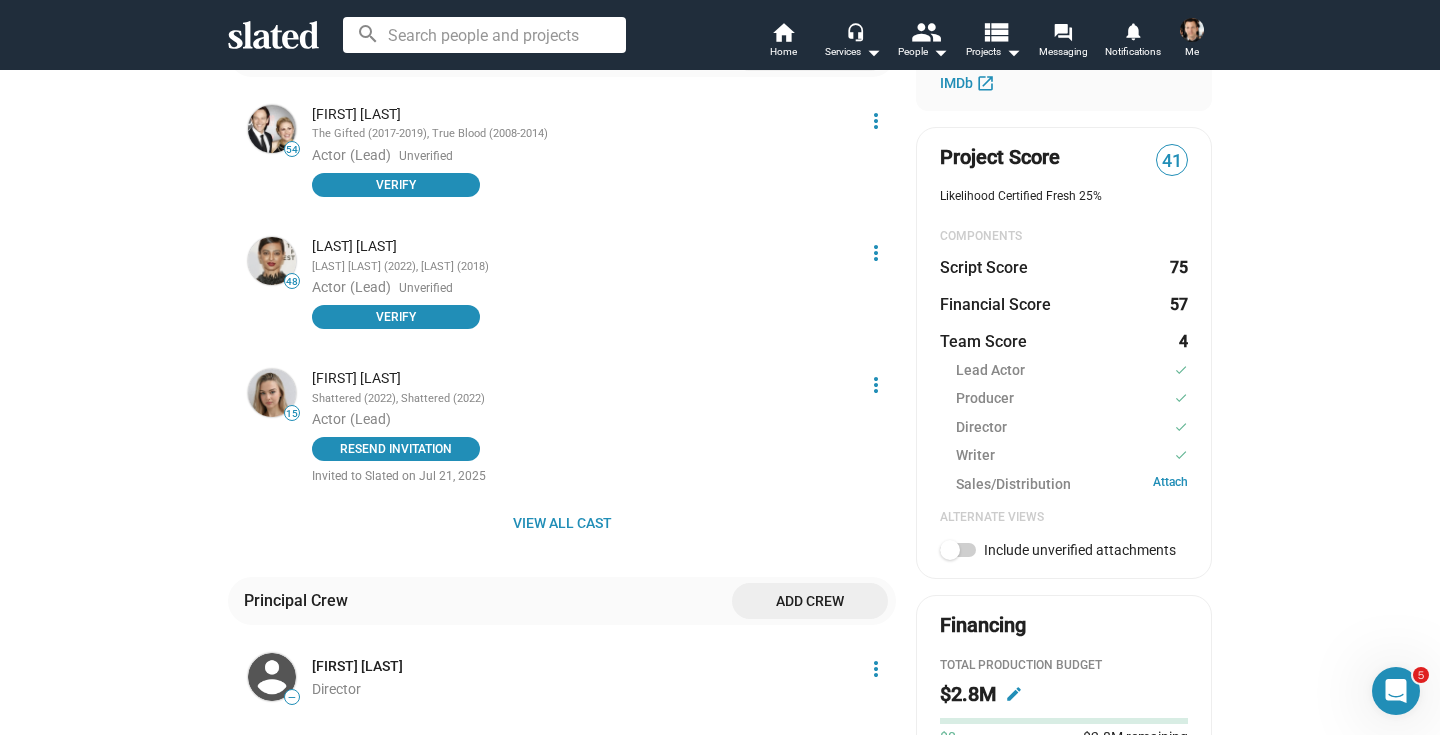 scroll, scrollTop: 464, scrollLeft: 0, axis: vertical 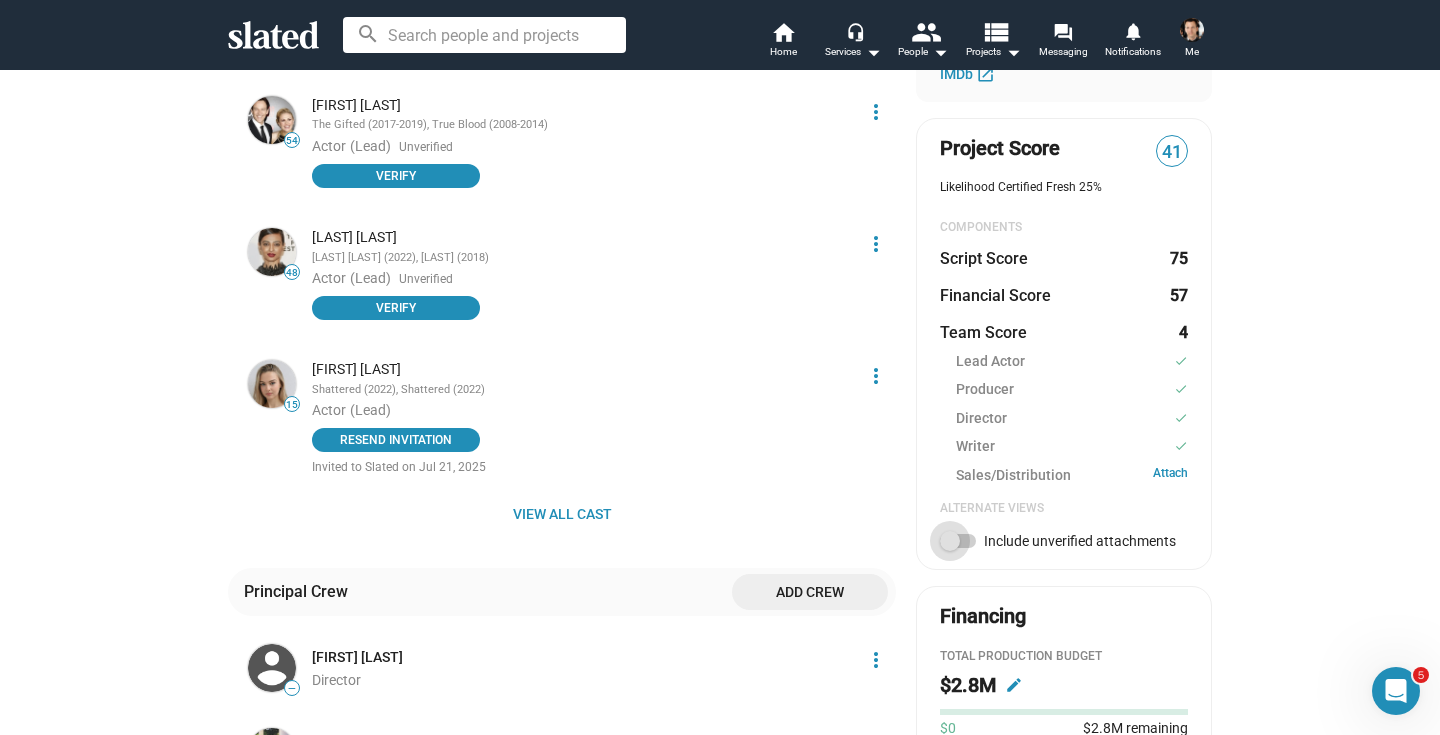 click at bounding box center (958, 541) 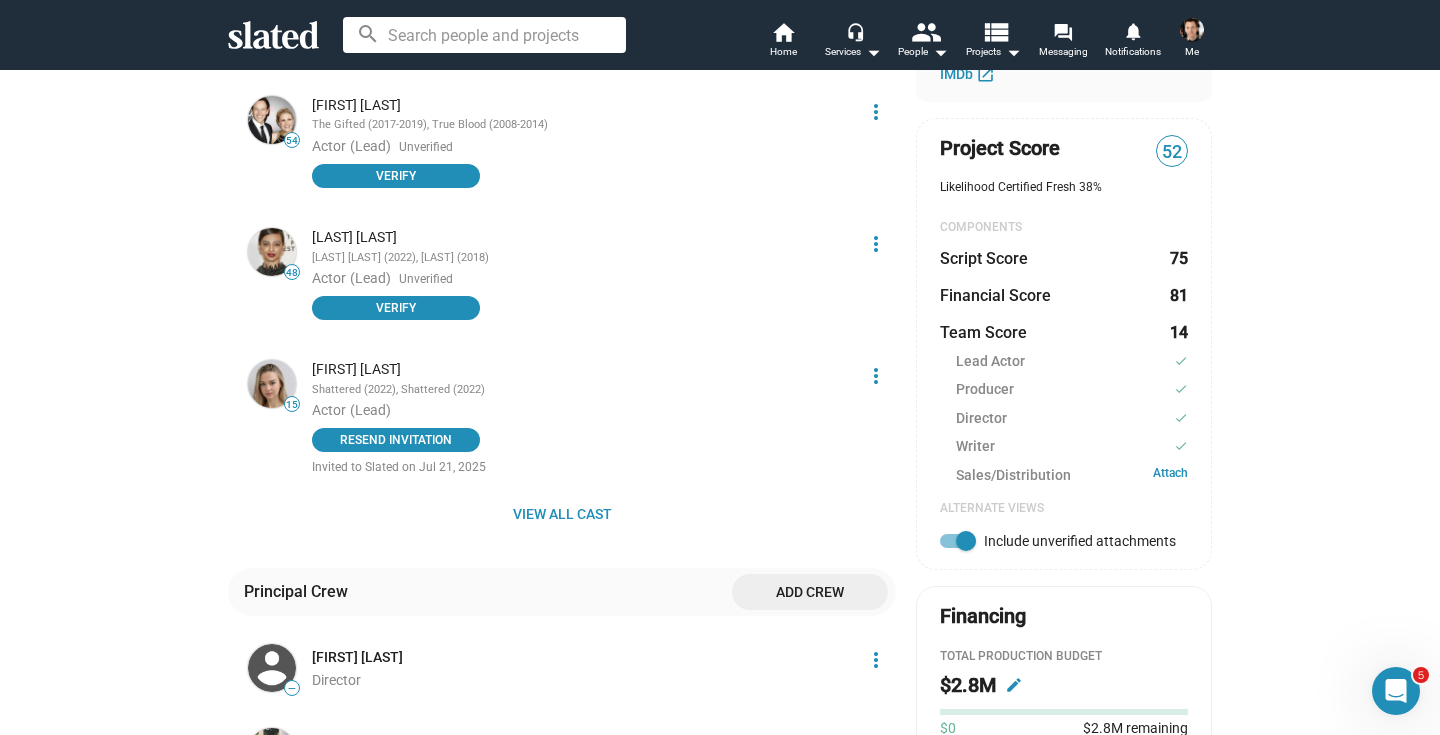 scroll, scrollTop: 417, scrollLeft: 0, axis: vertical 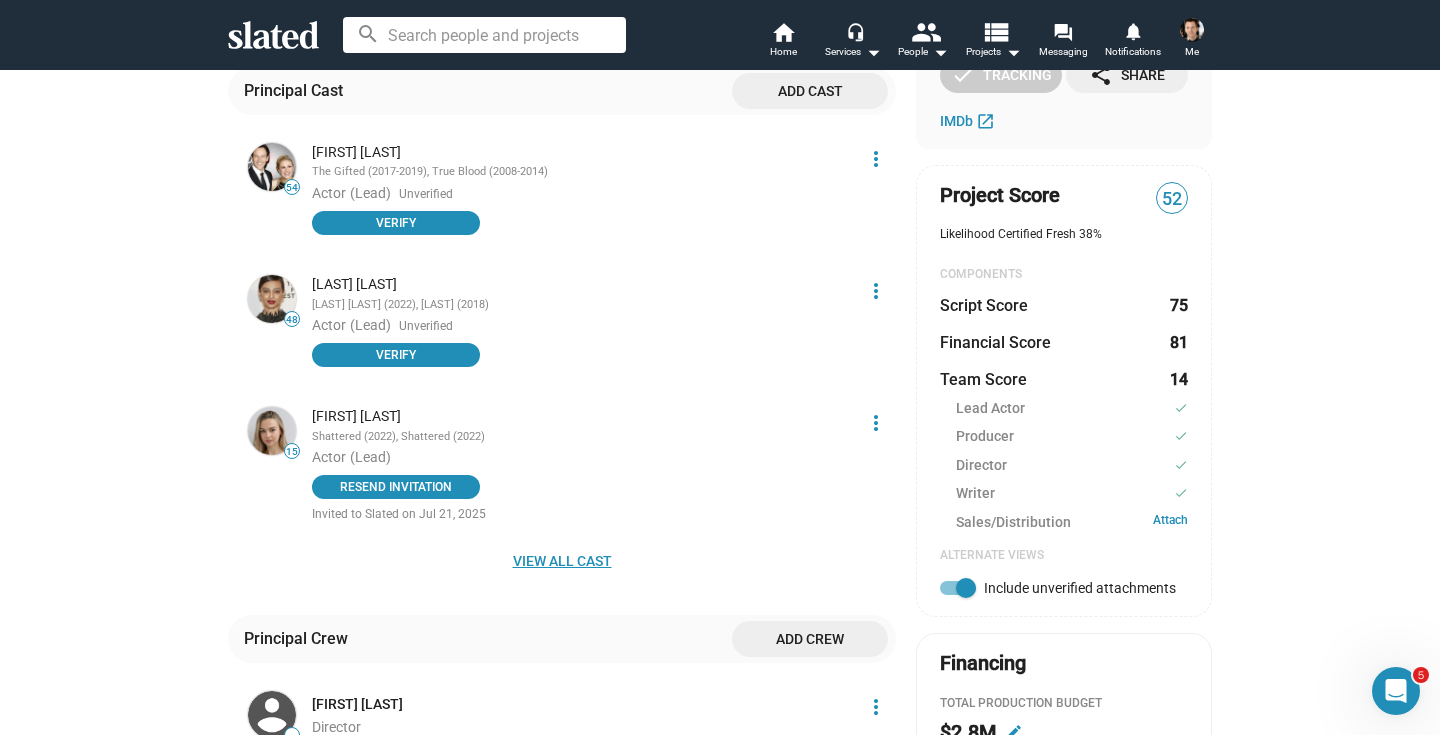 click on "View all cast" 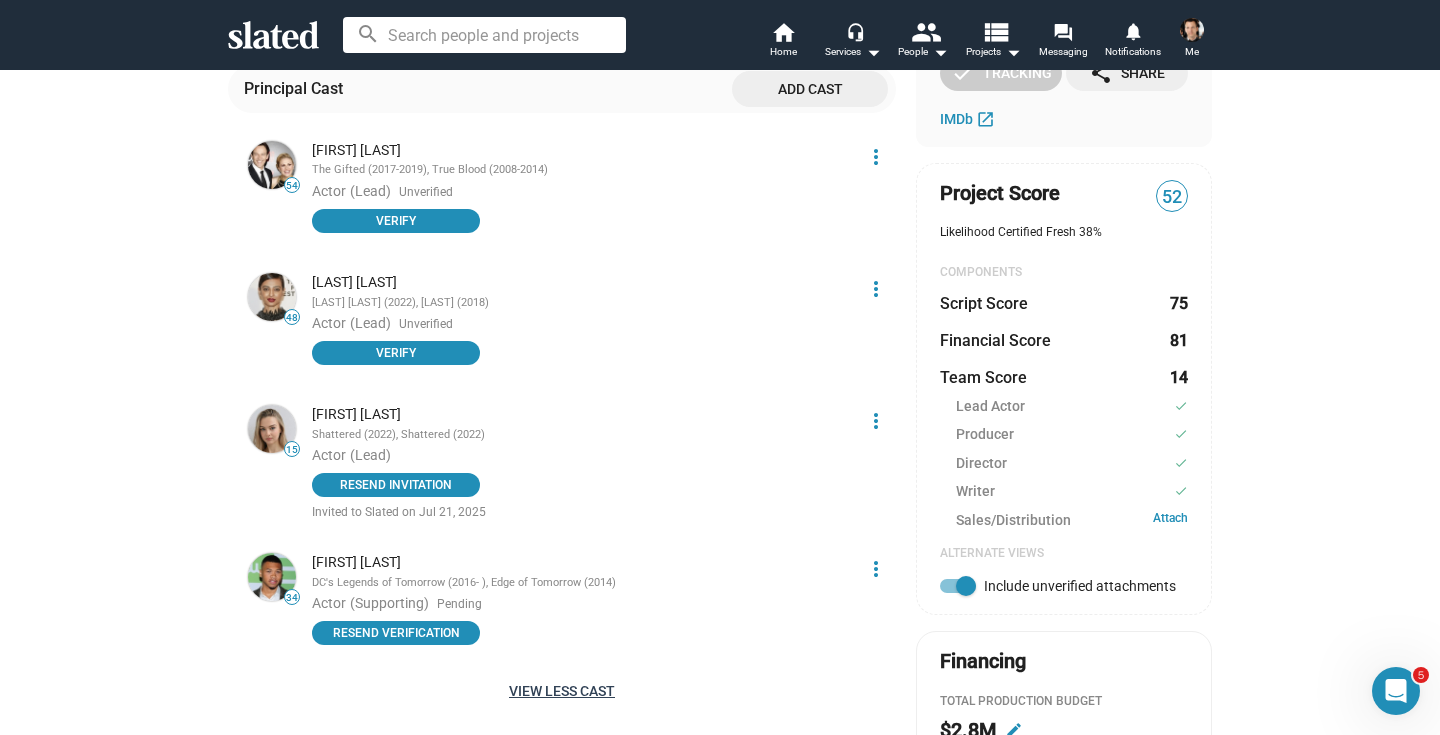 scroll, scrollTop: 336, scrollLeft: 0, axis: vertical 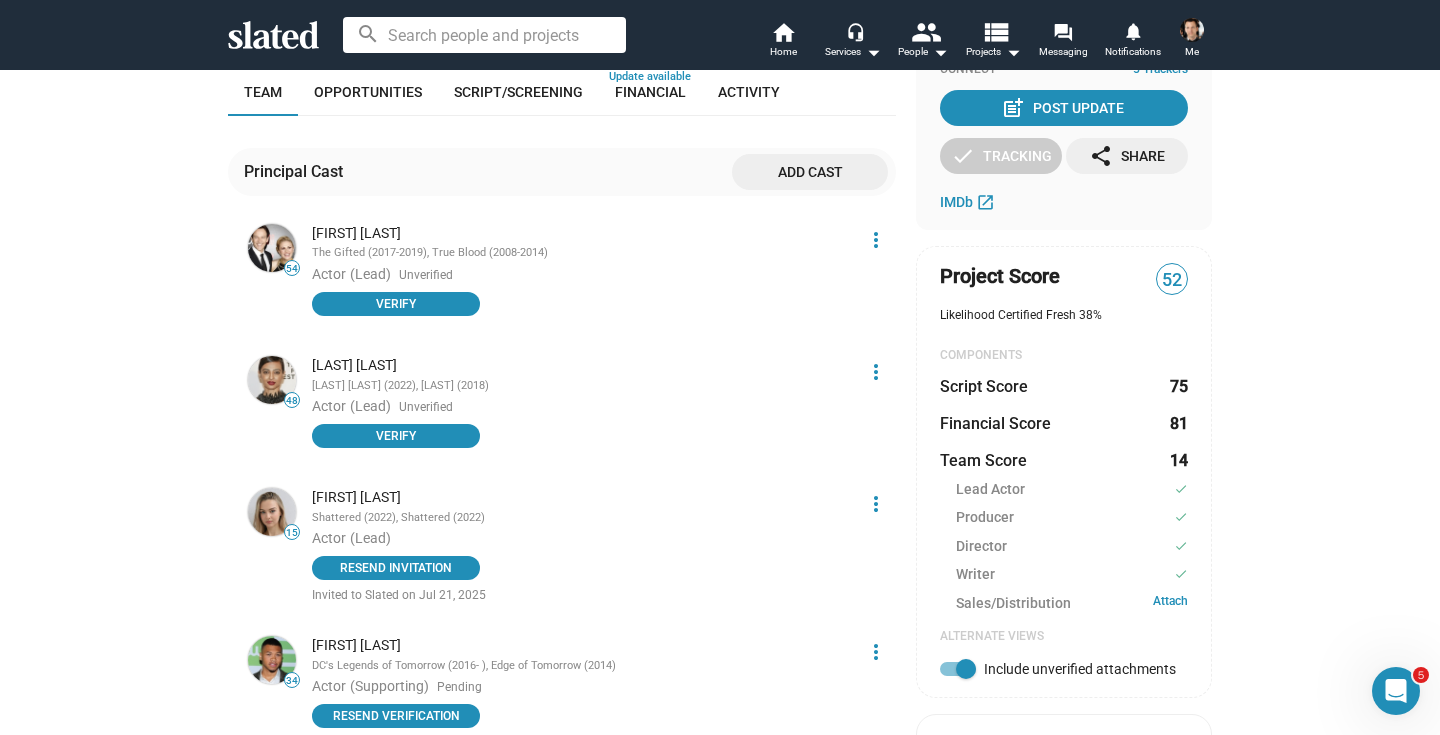 click on "Add cast" 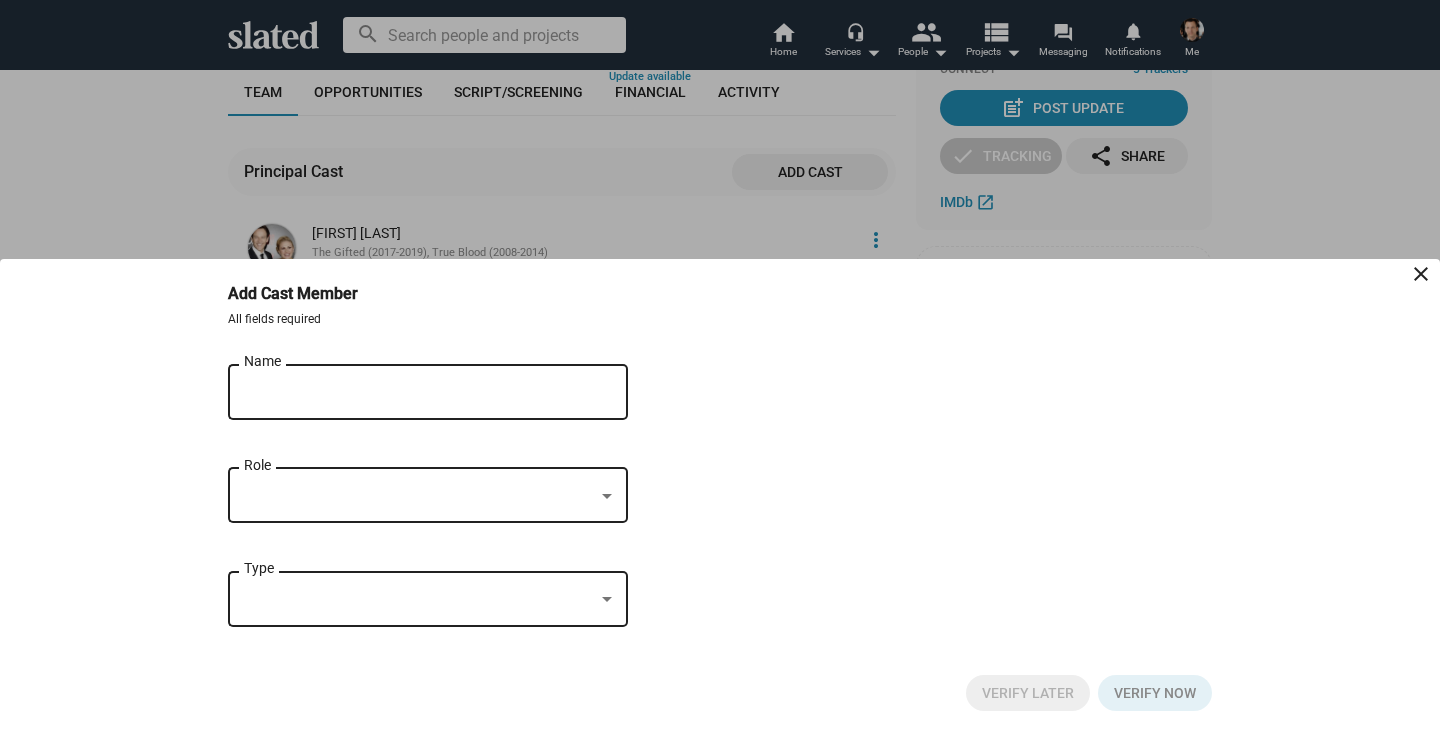 click on "Name" at bounding box center [414, 393] 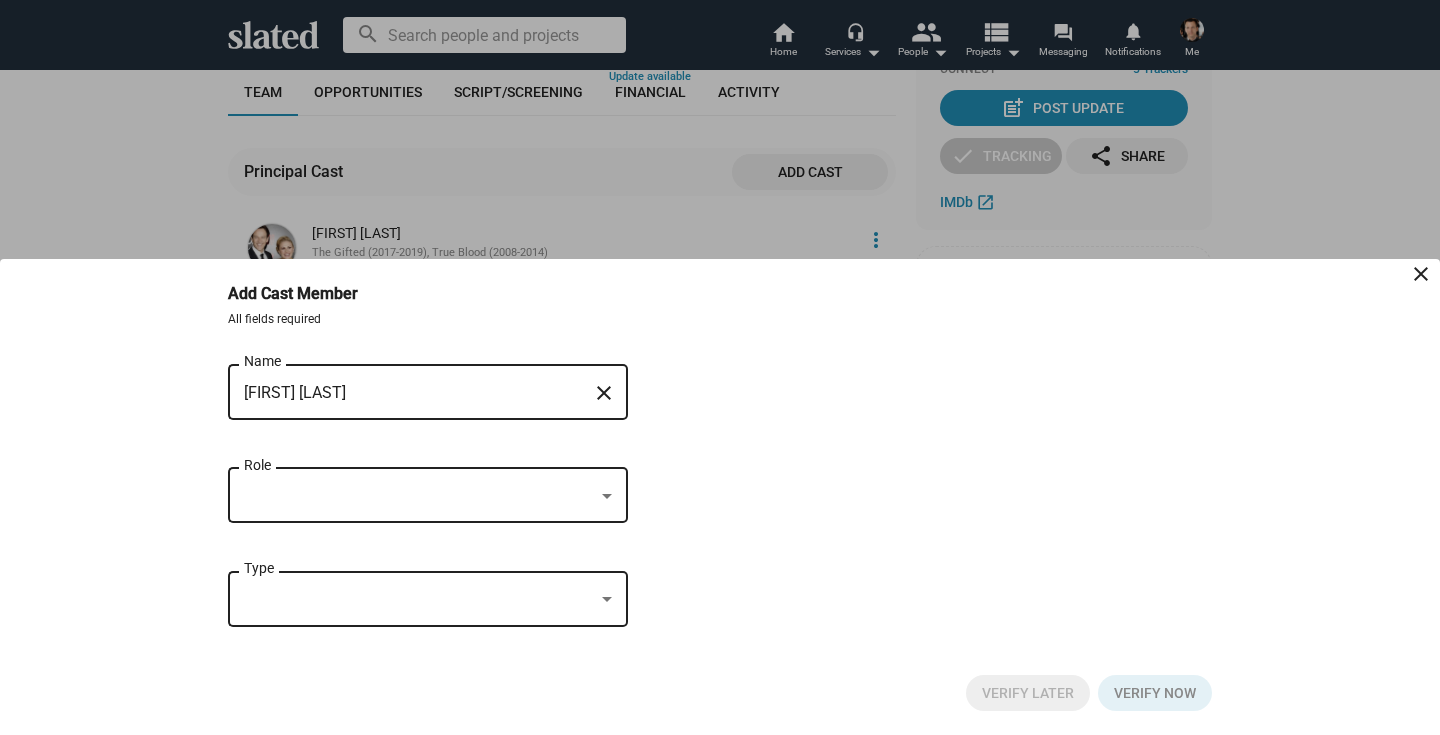 type on "[FIRST] [LAST]" 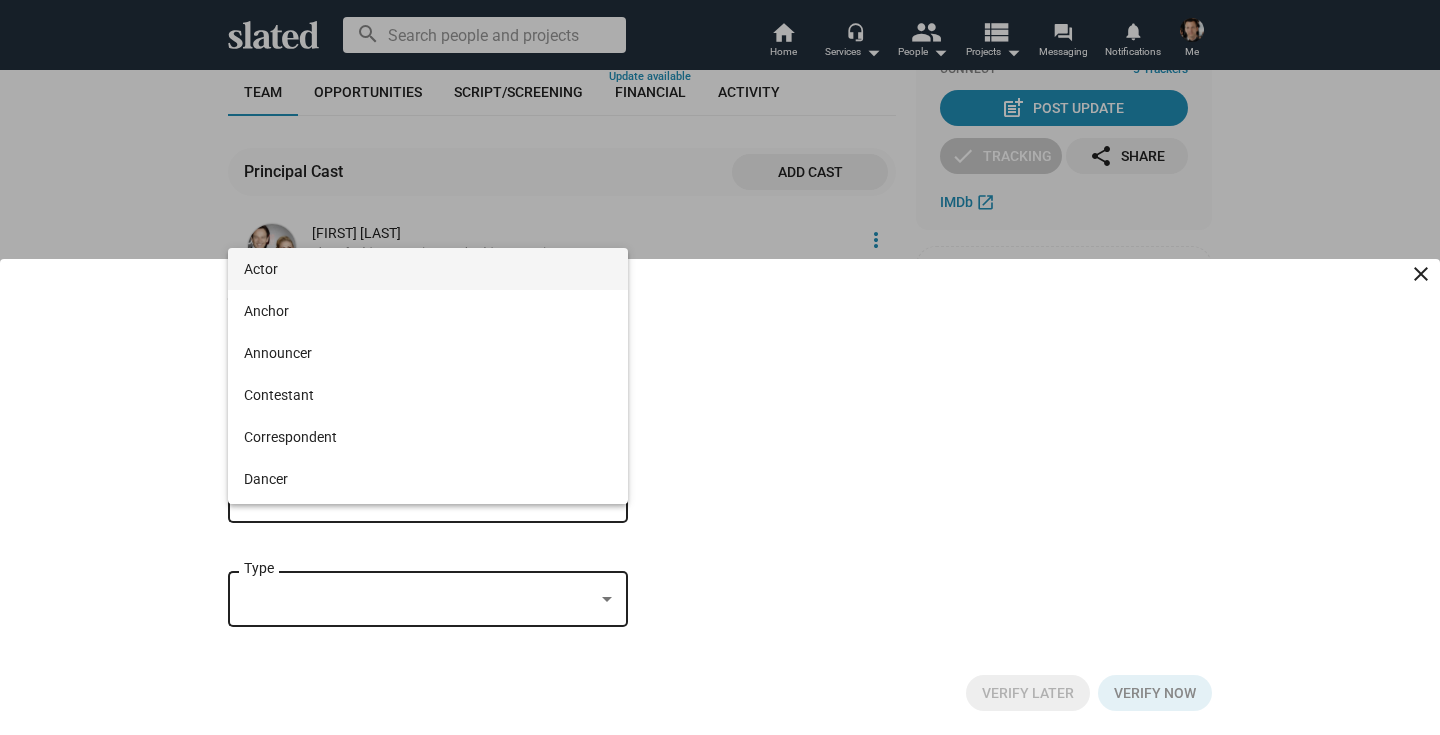 click on "Actor" at bounding box center [428, 269] 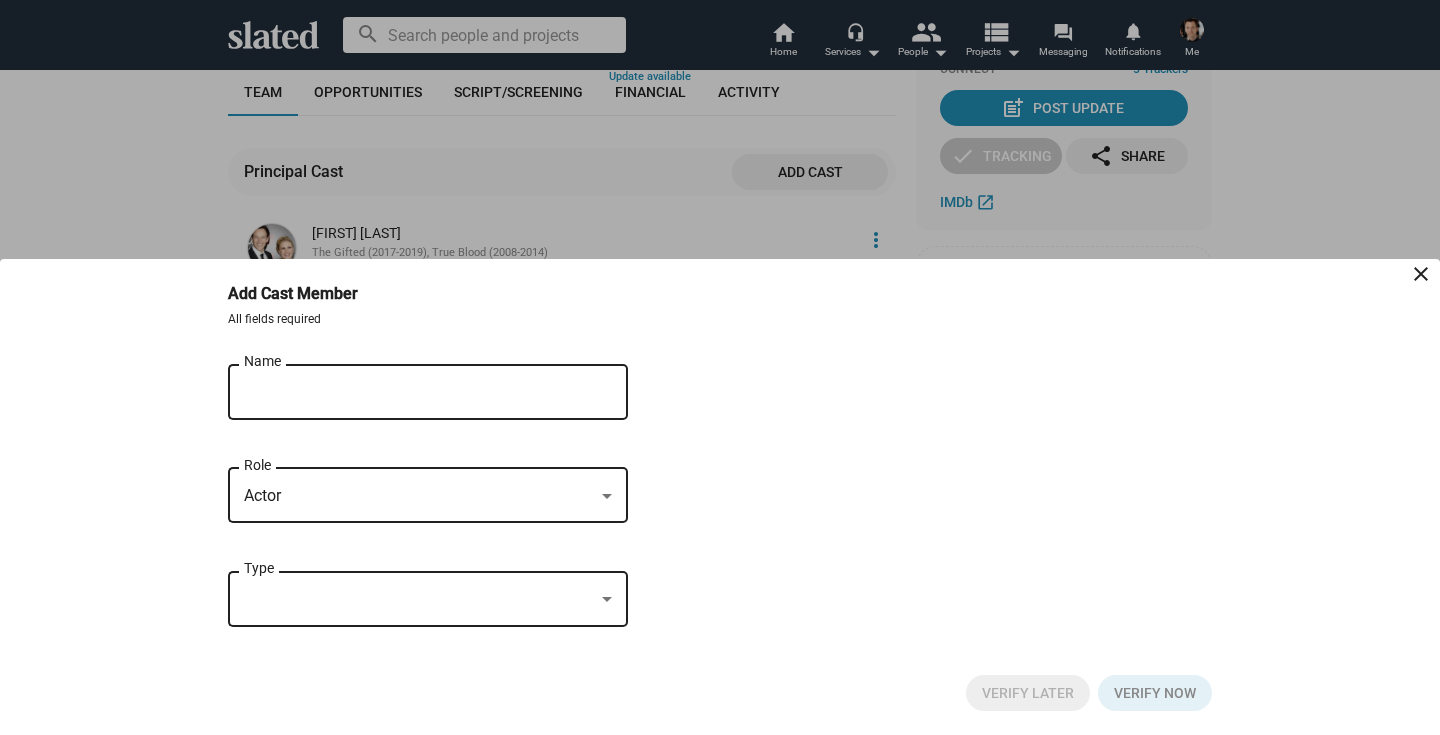 click at bounding box center (419, 599) 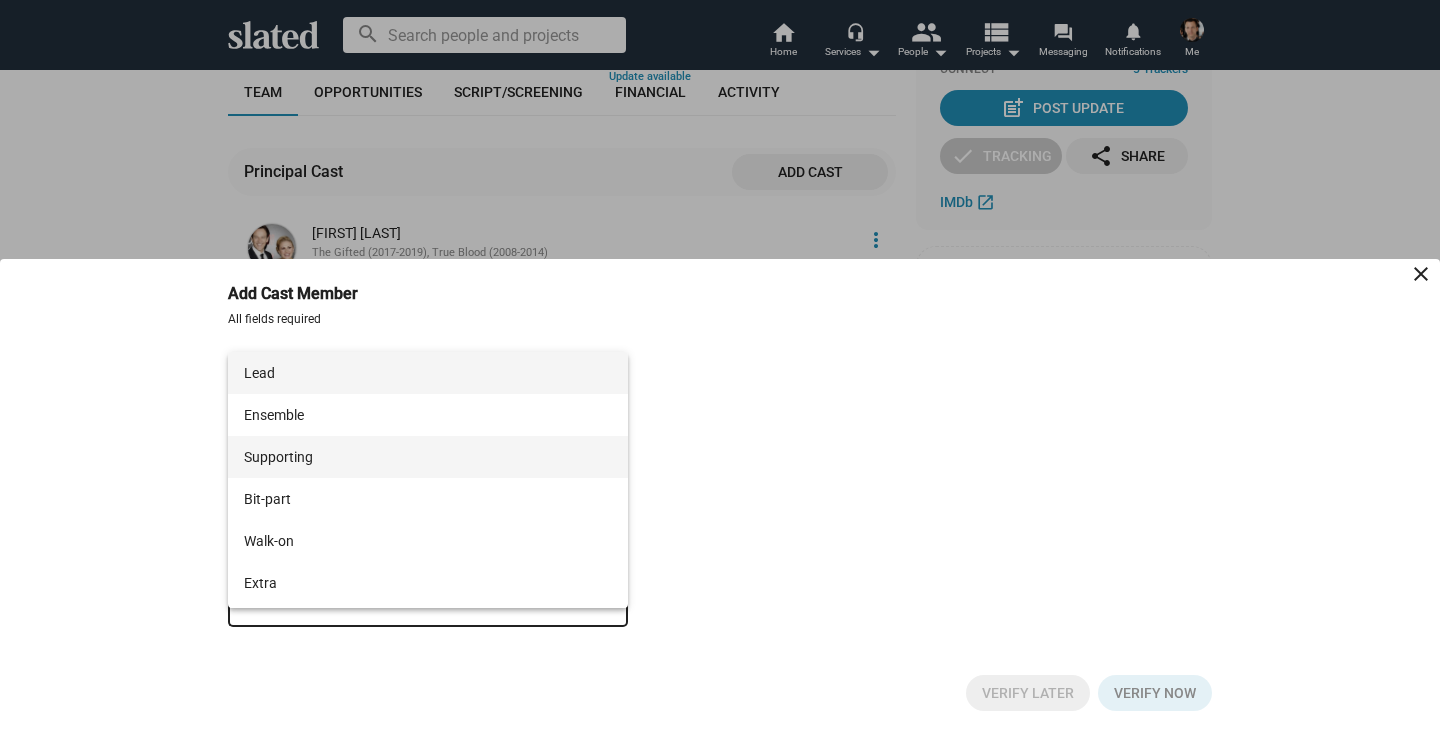 click on "Supporting" at bounding box center (428, 457) 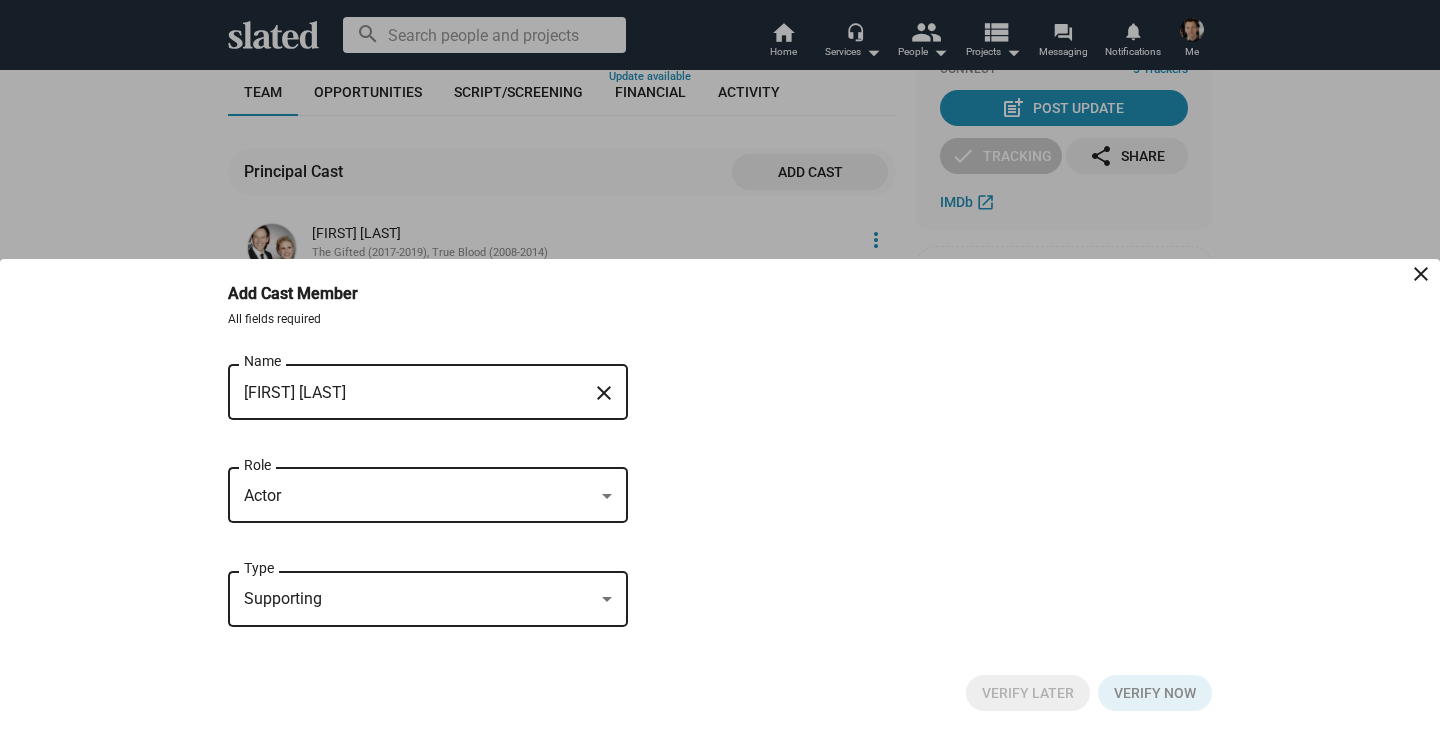 click on "[FIRST] [LAST]" at bounding box center [414, 393] 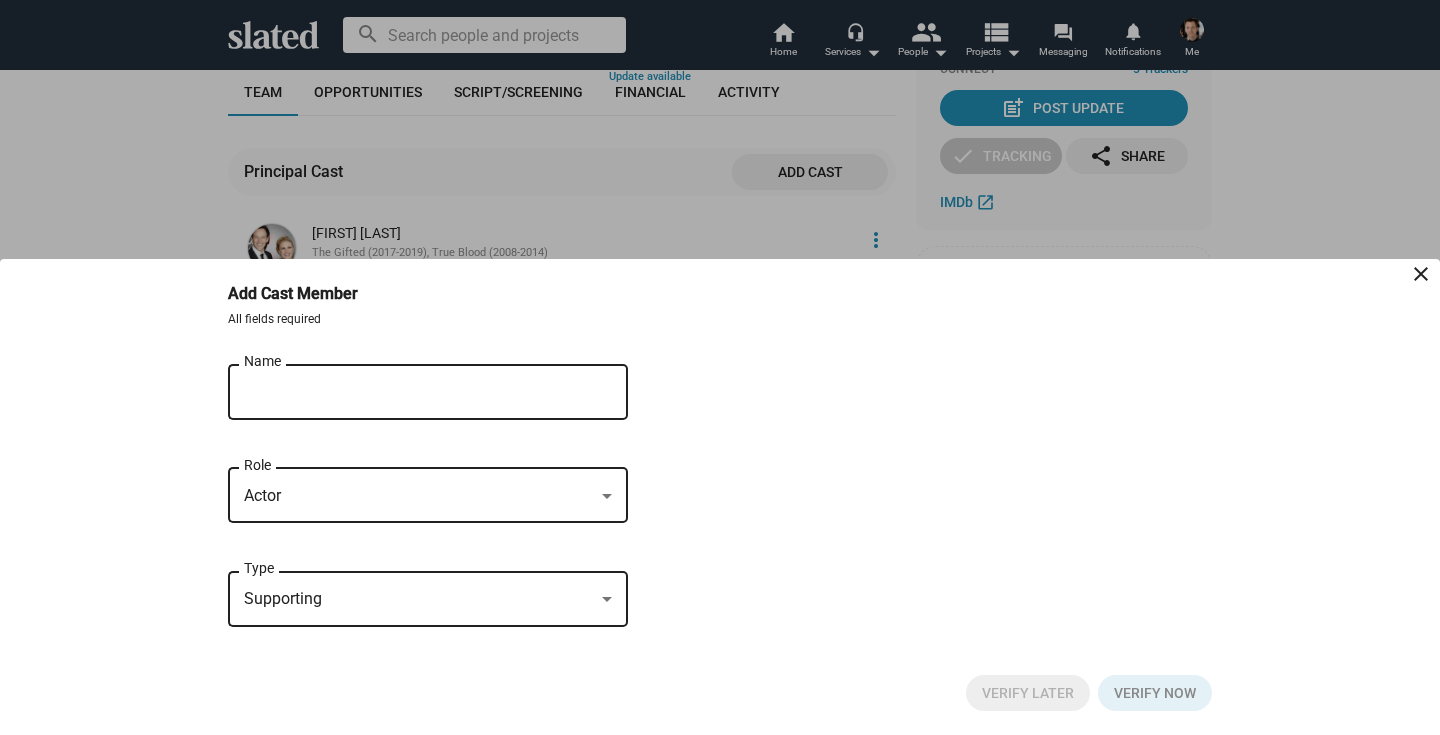 click on "[FIRST] [LAST] Name" at bounding box center [414, 389] 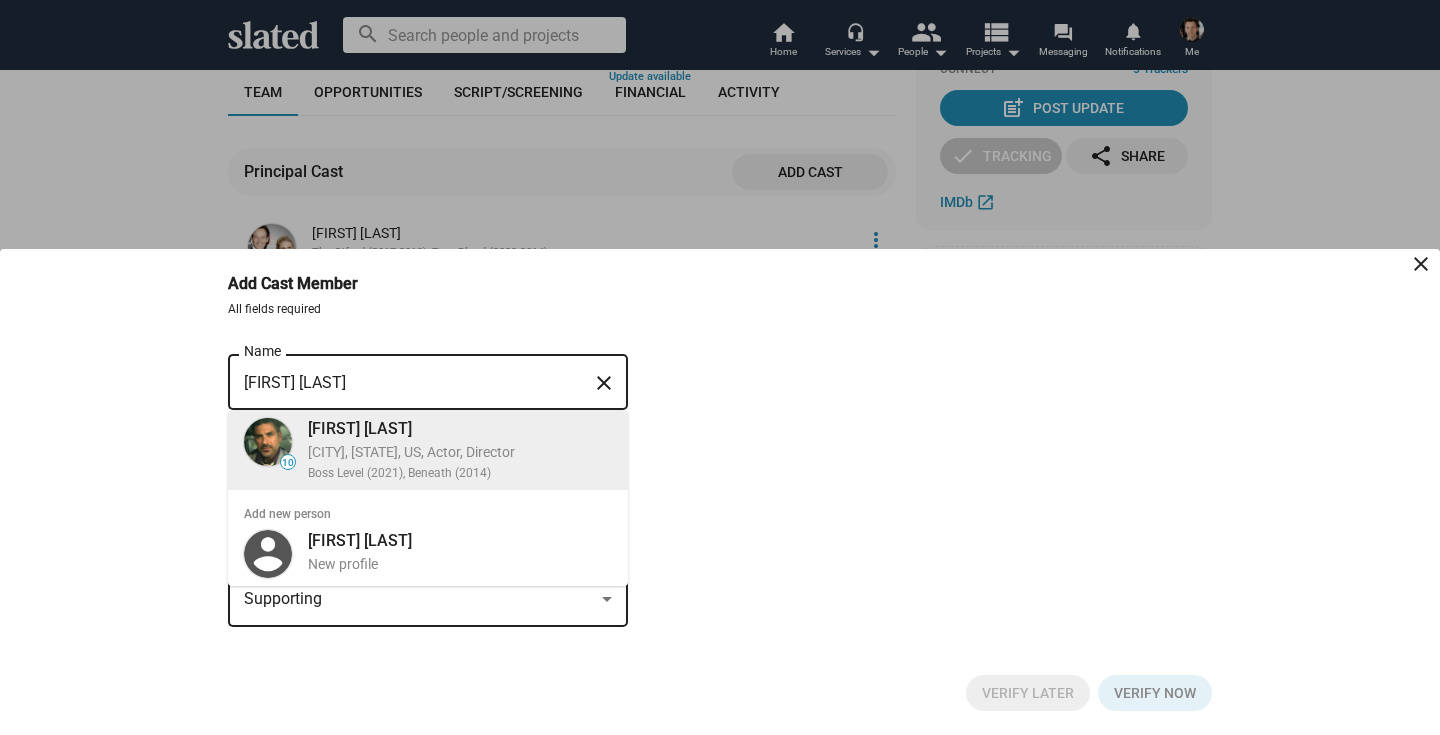 click on "[CITY], [STATE], US, Actor, Director" at bounding box center [460, 452] 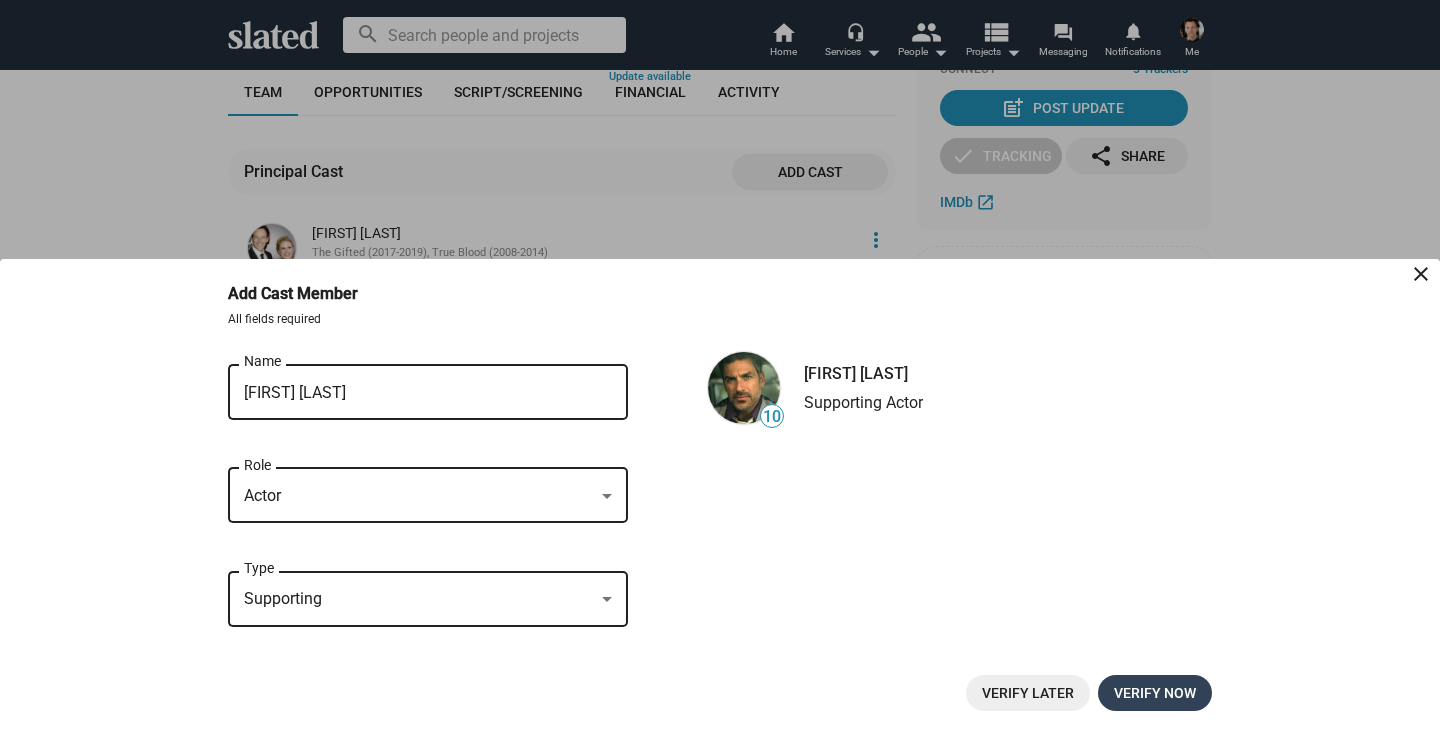 click on "Verify now" at bounding box center (1155, 693) 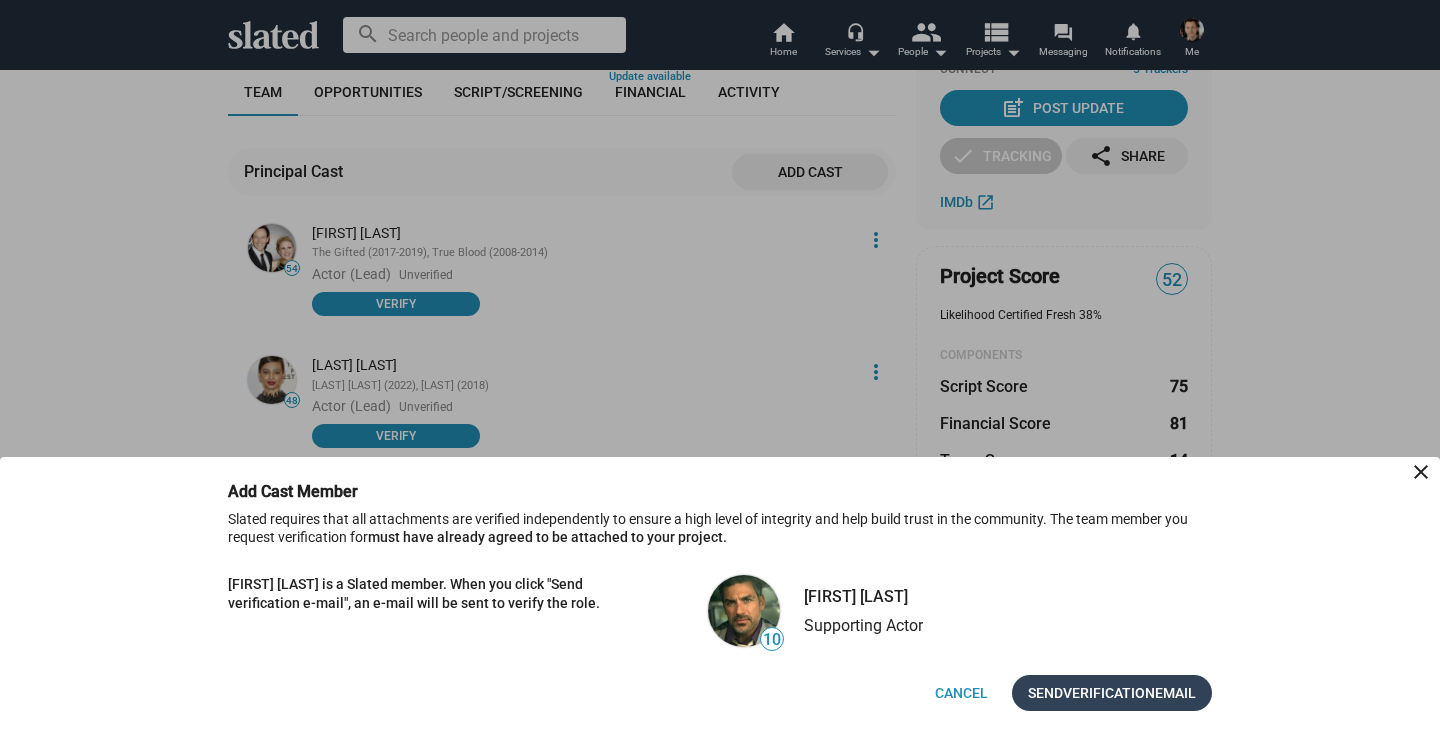 click on "Verification" at bounding box center (1109, 693) 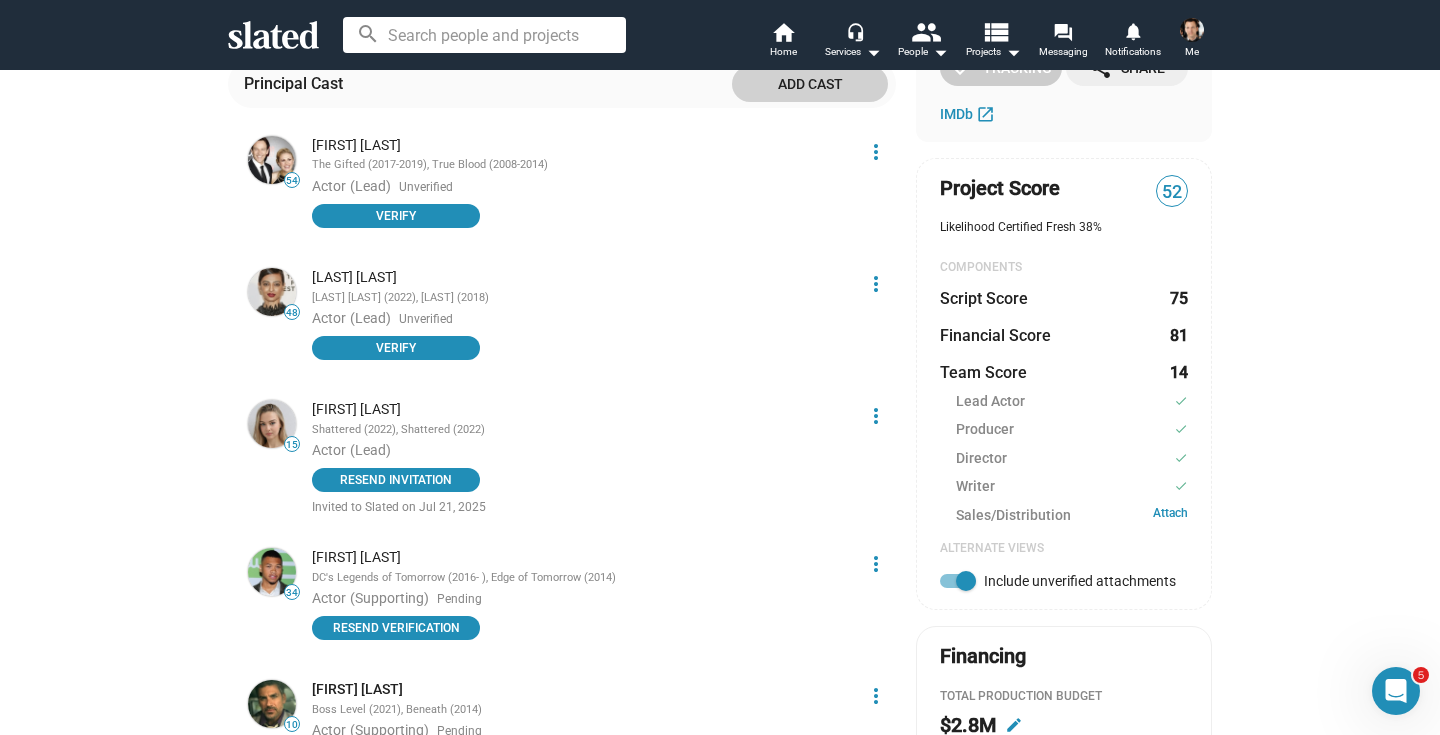scroll, scrollTop: 356, scrollLeft: 0, axis: vertical 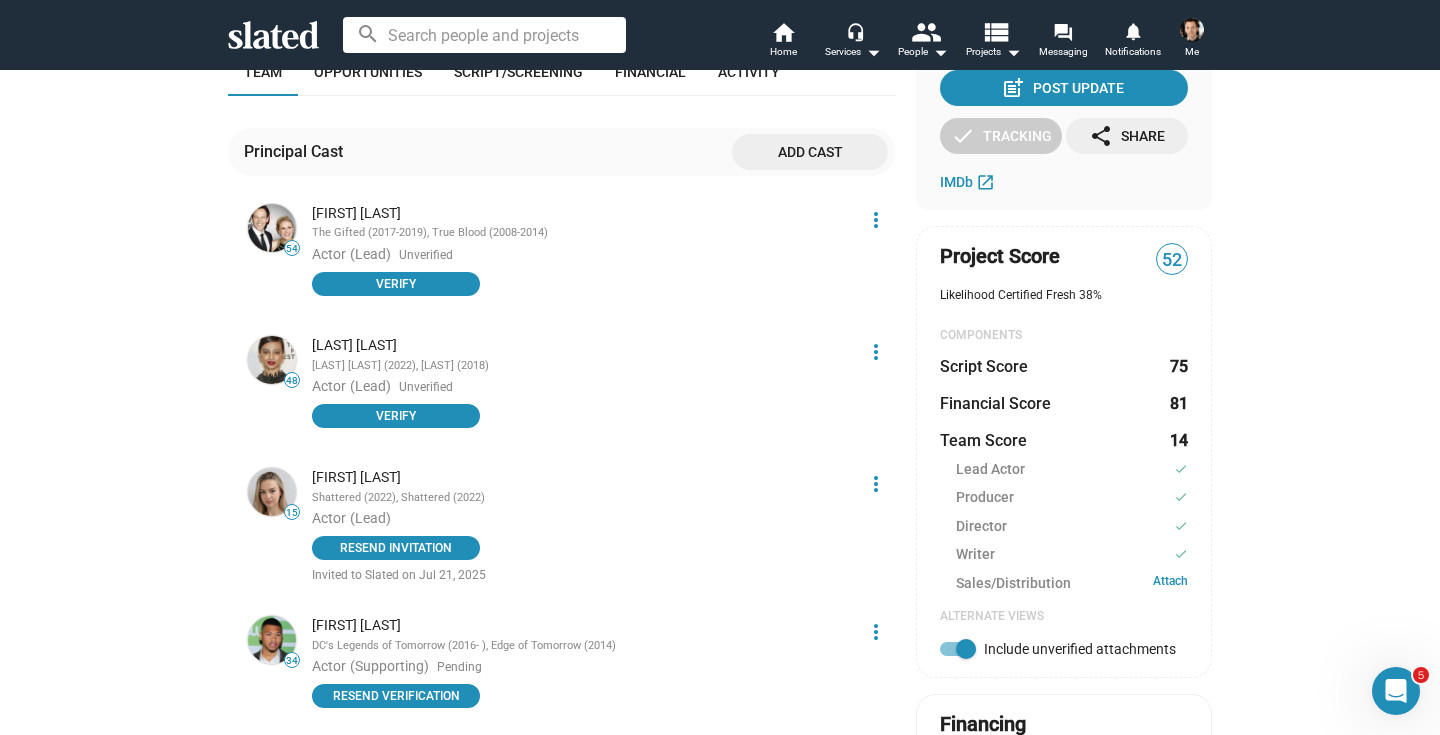 click on "Add cast" 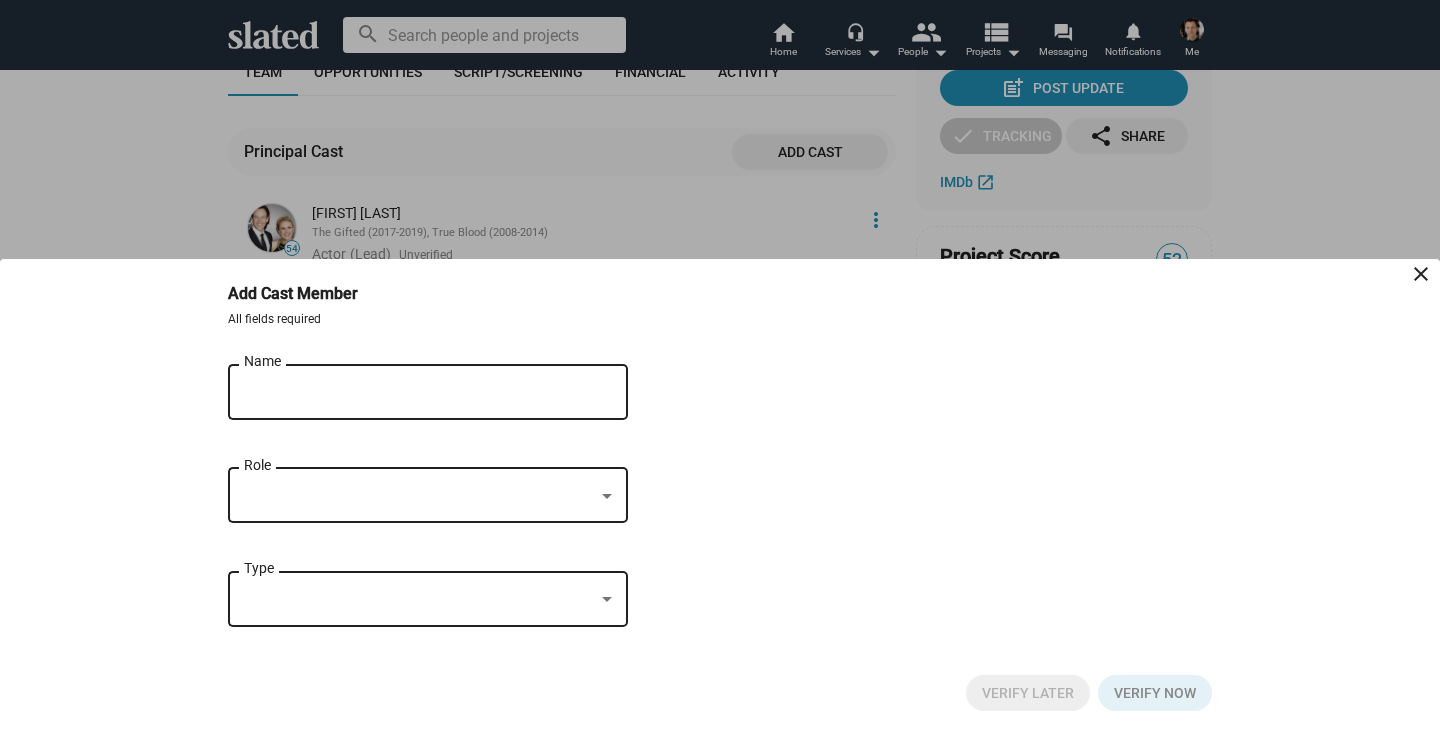 click on "Name" at bounding box center [414, 393] 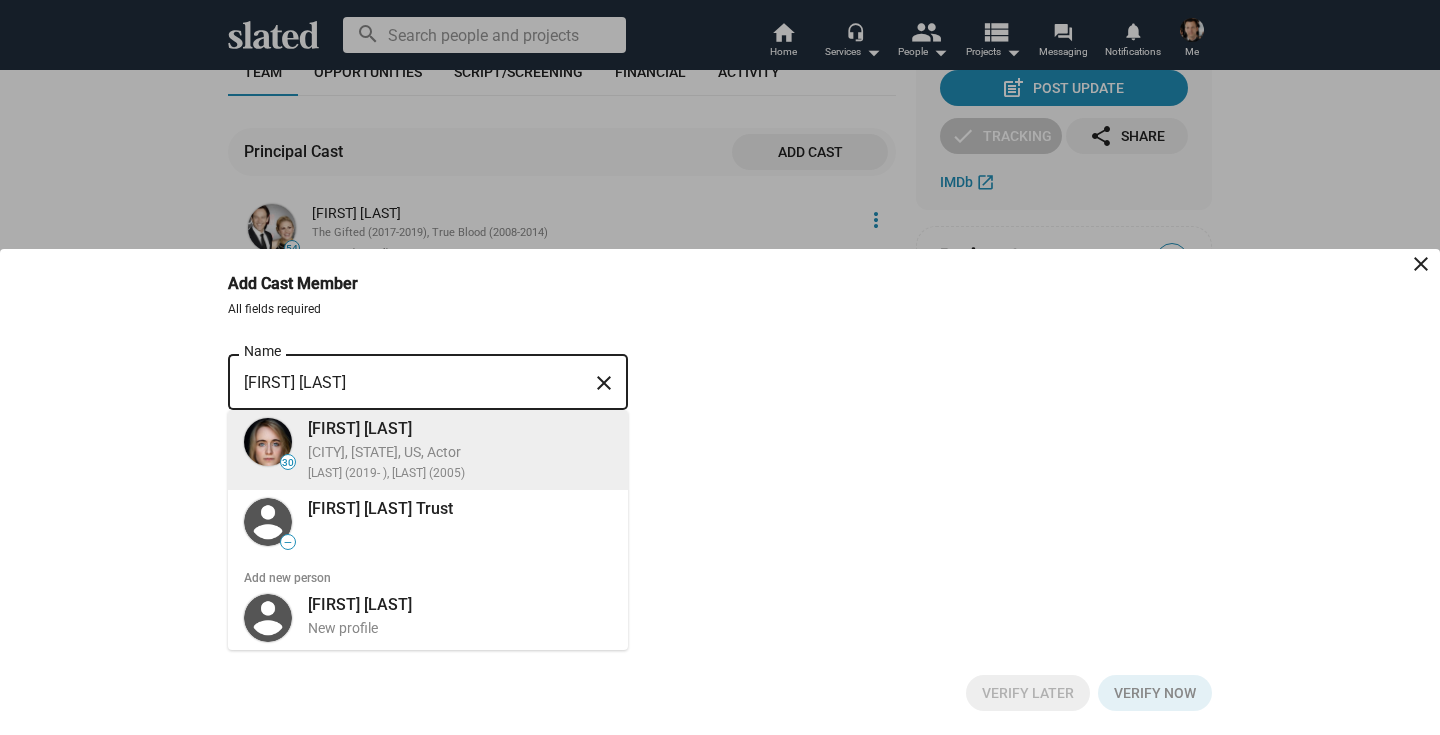 type on "[FIRST] [LAST]" 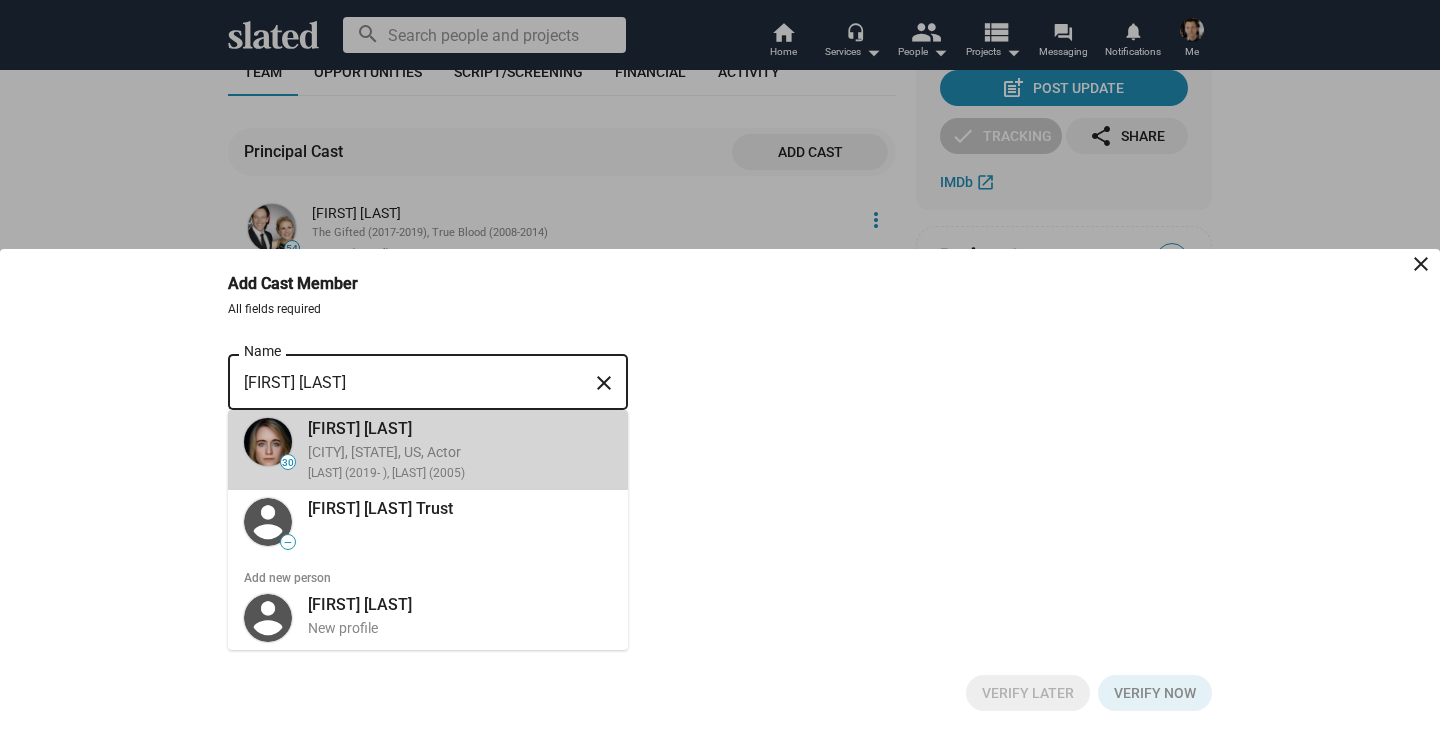 click on "[FIRST] [LAST]" at bounding box center [460, 428] 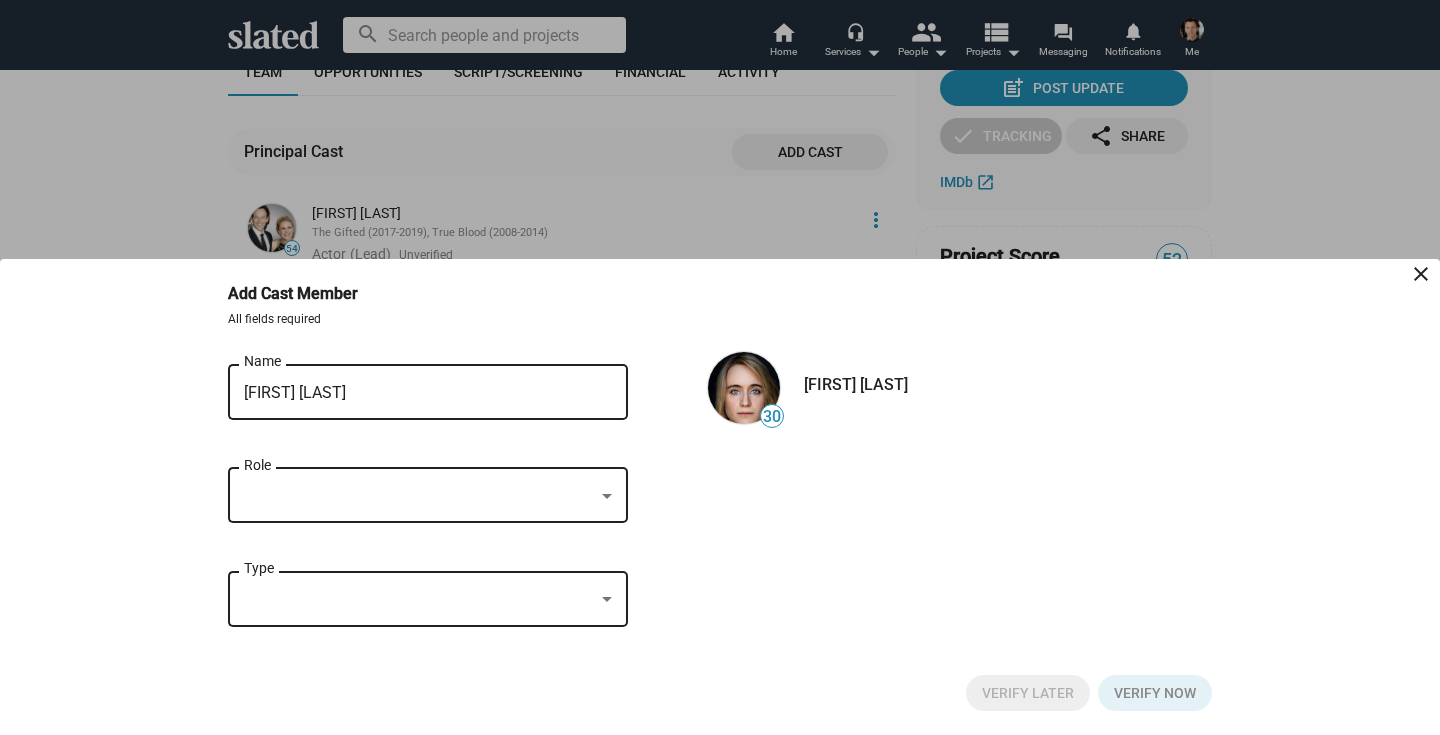 click on "Role" 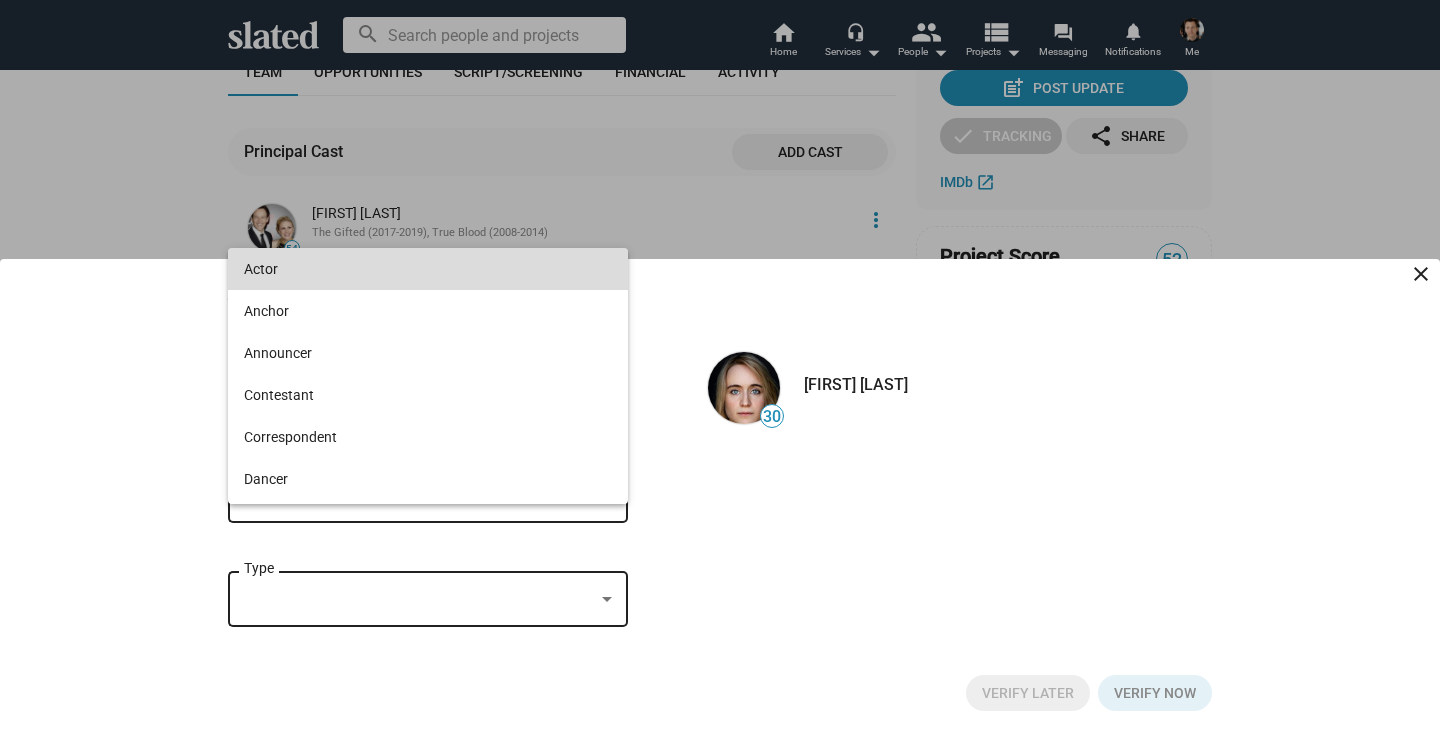 click on "Actor" at bounding box center [428, 269] 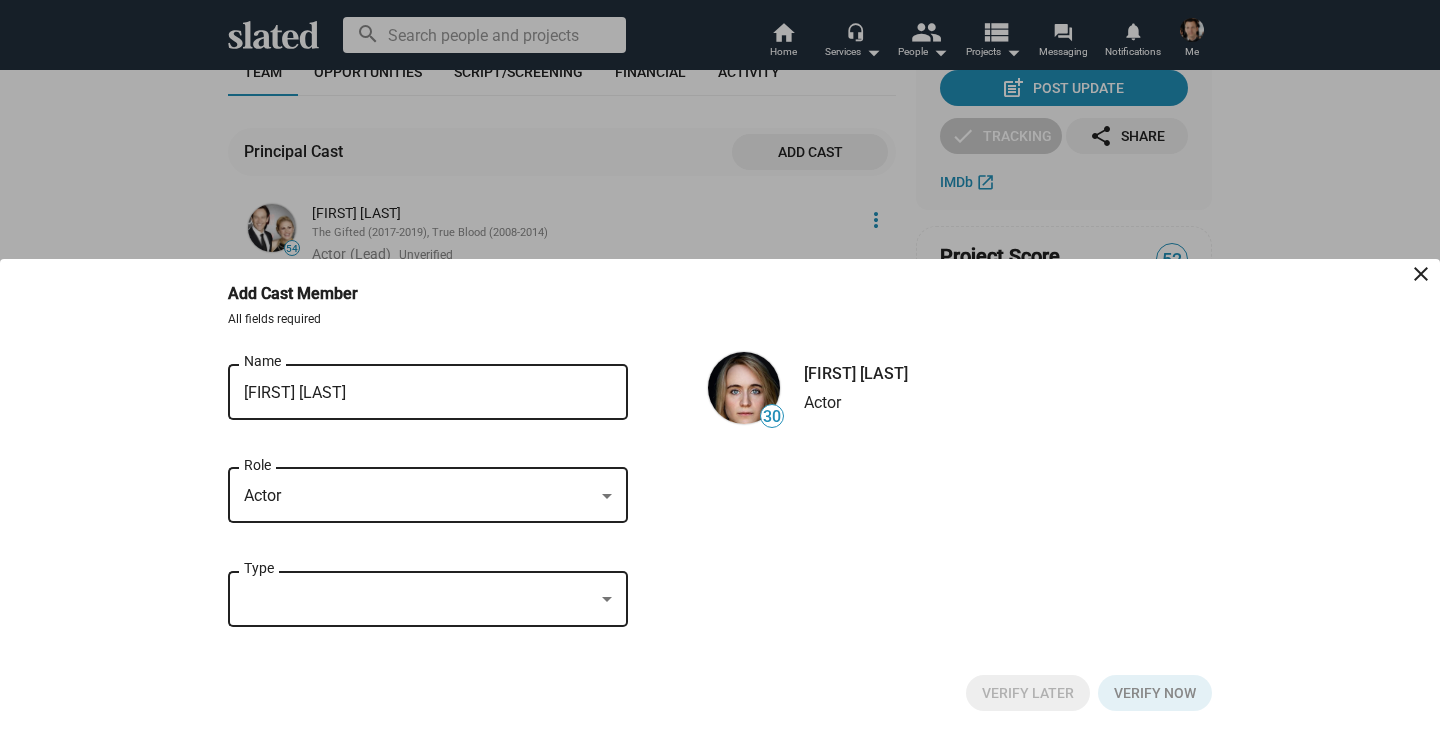 click on "Type" 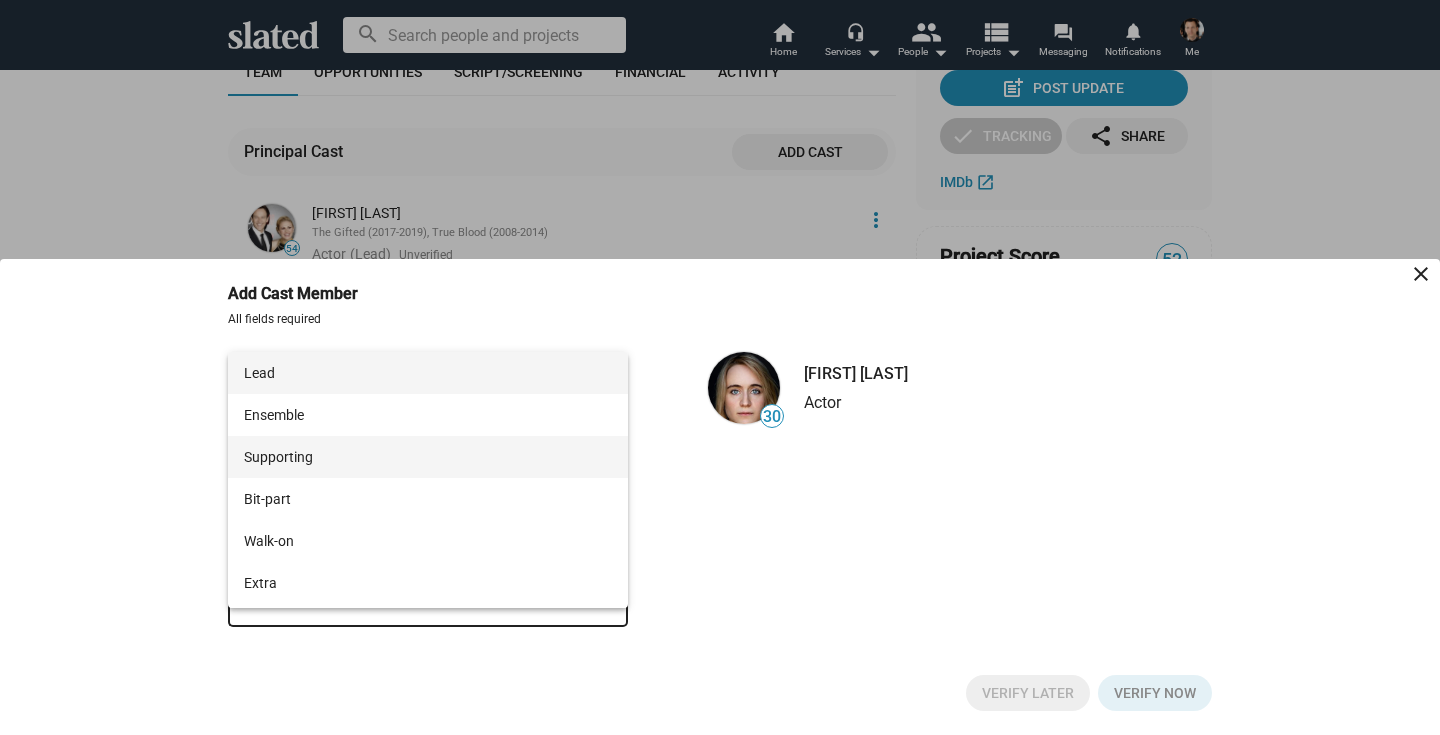 click on "Supporting" at bounding box center (428, 457) 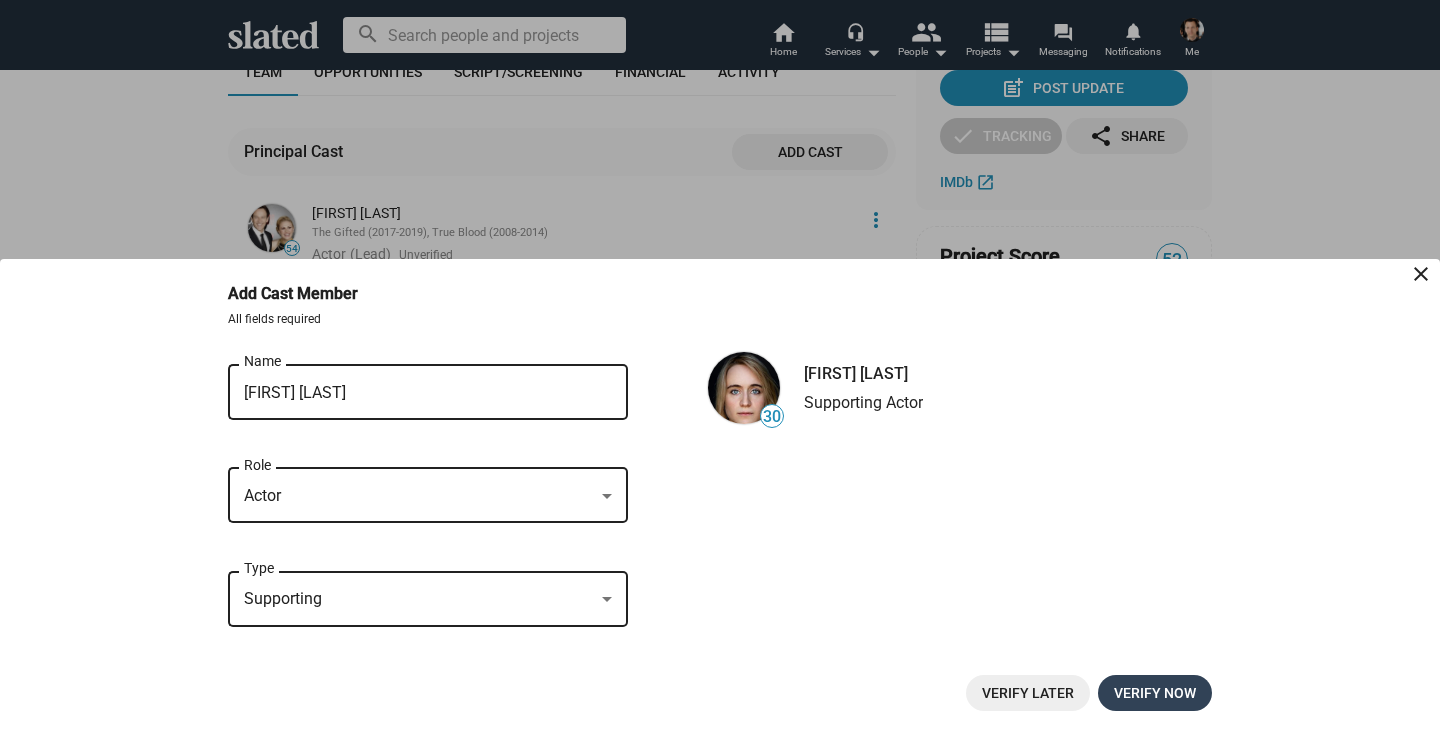 click on "Verify now" at bounding box center [1155, 693] 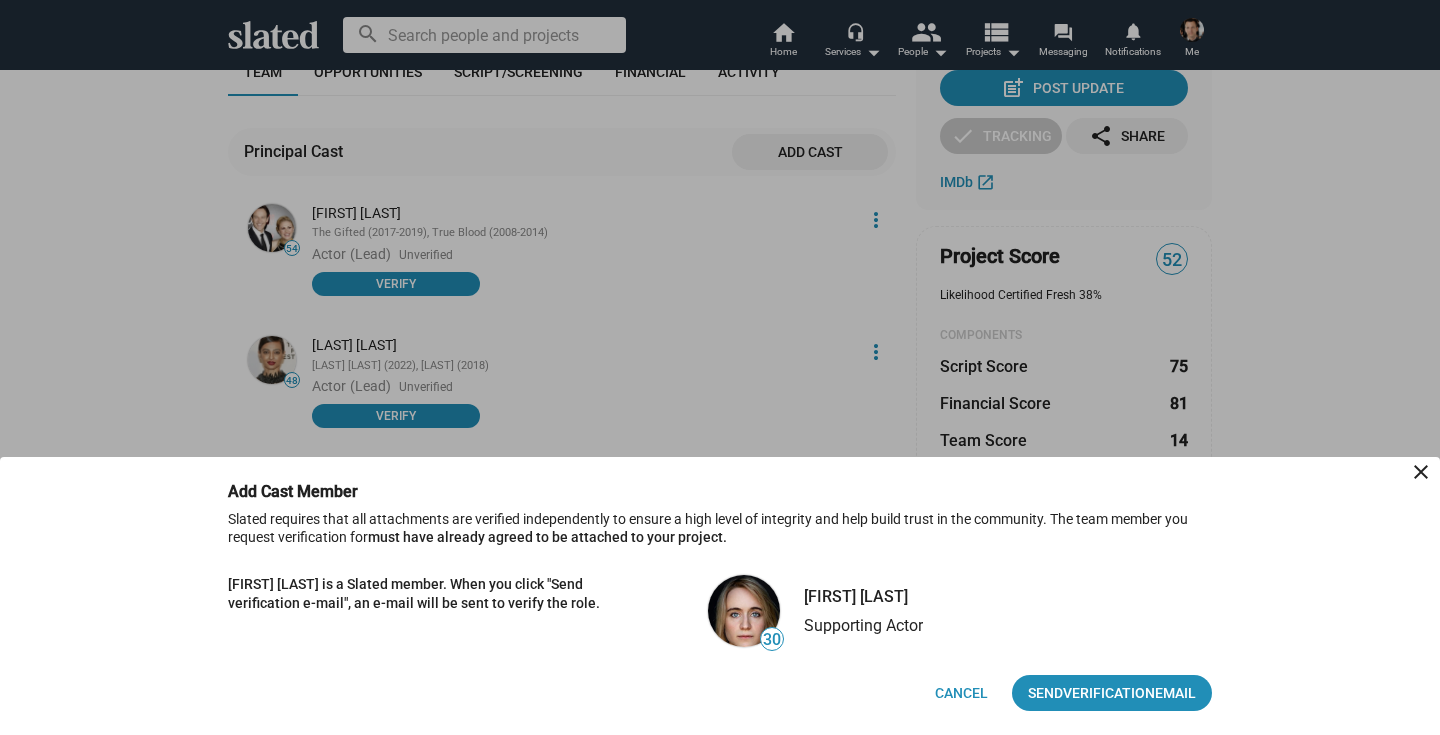 click on "Send  Verification  Email" at bounding box center (1112, 693) 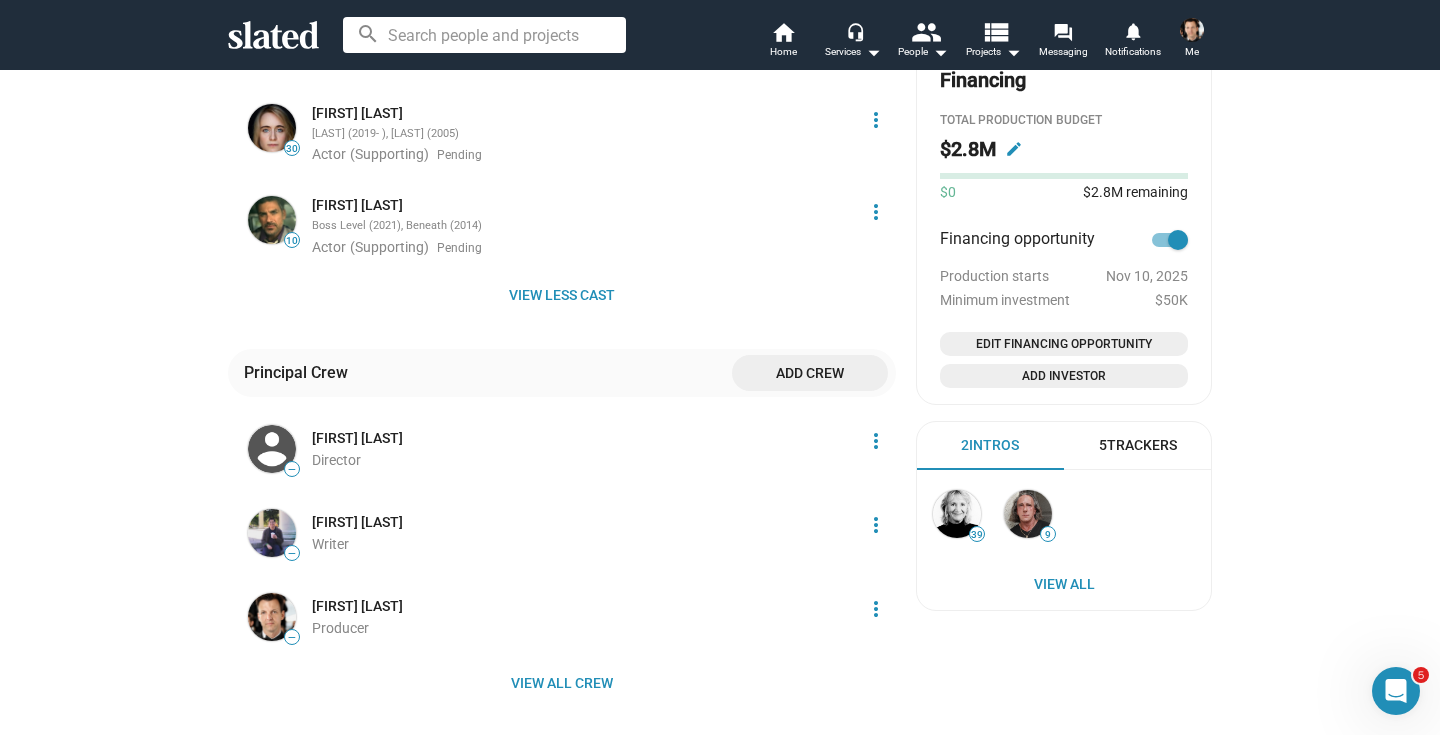 scroll, scrollTop: 1003, scrollLeft: 0, axis: vertical 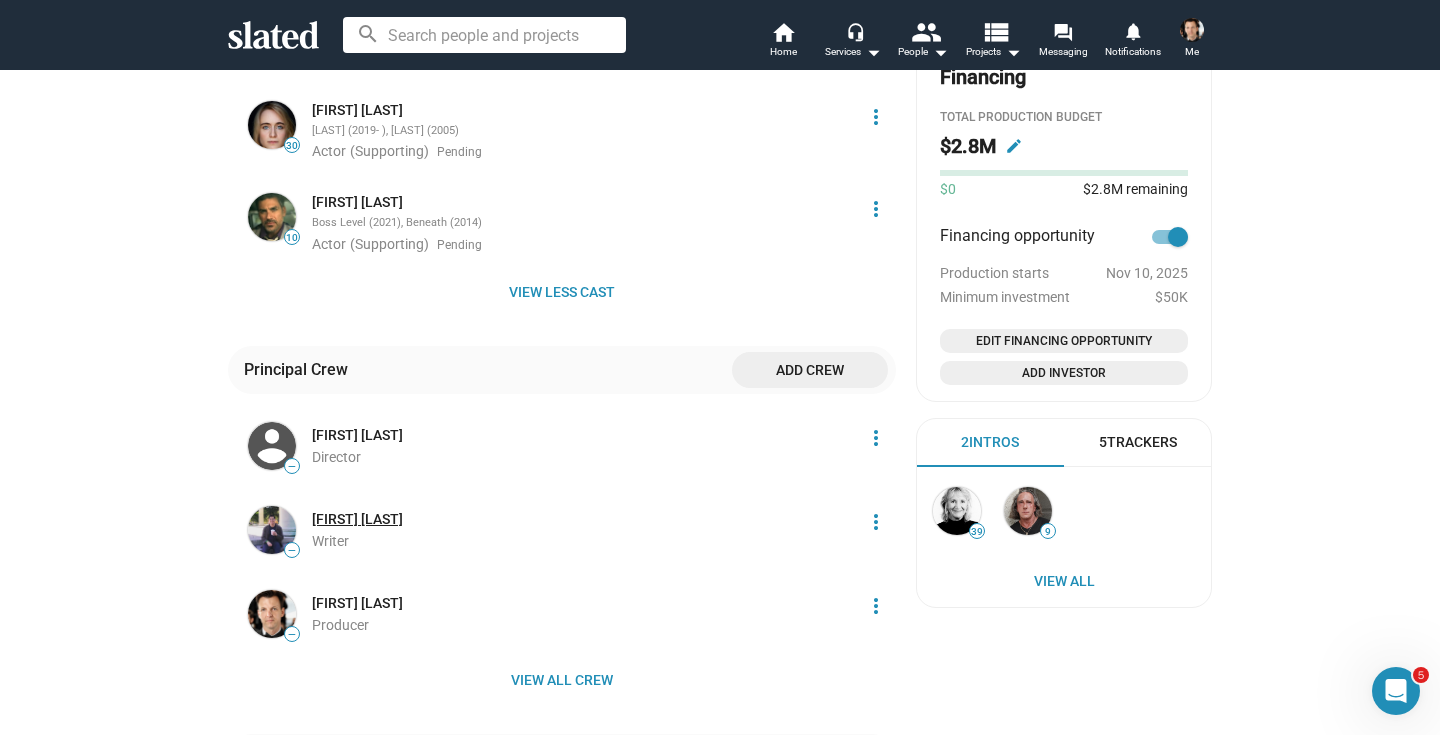 click on "[FIRST] [LAST]" 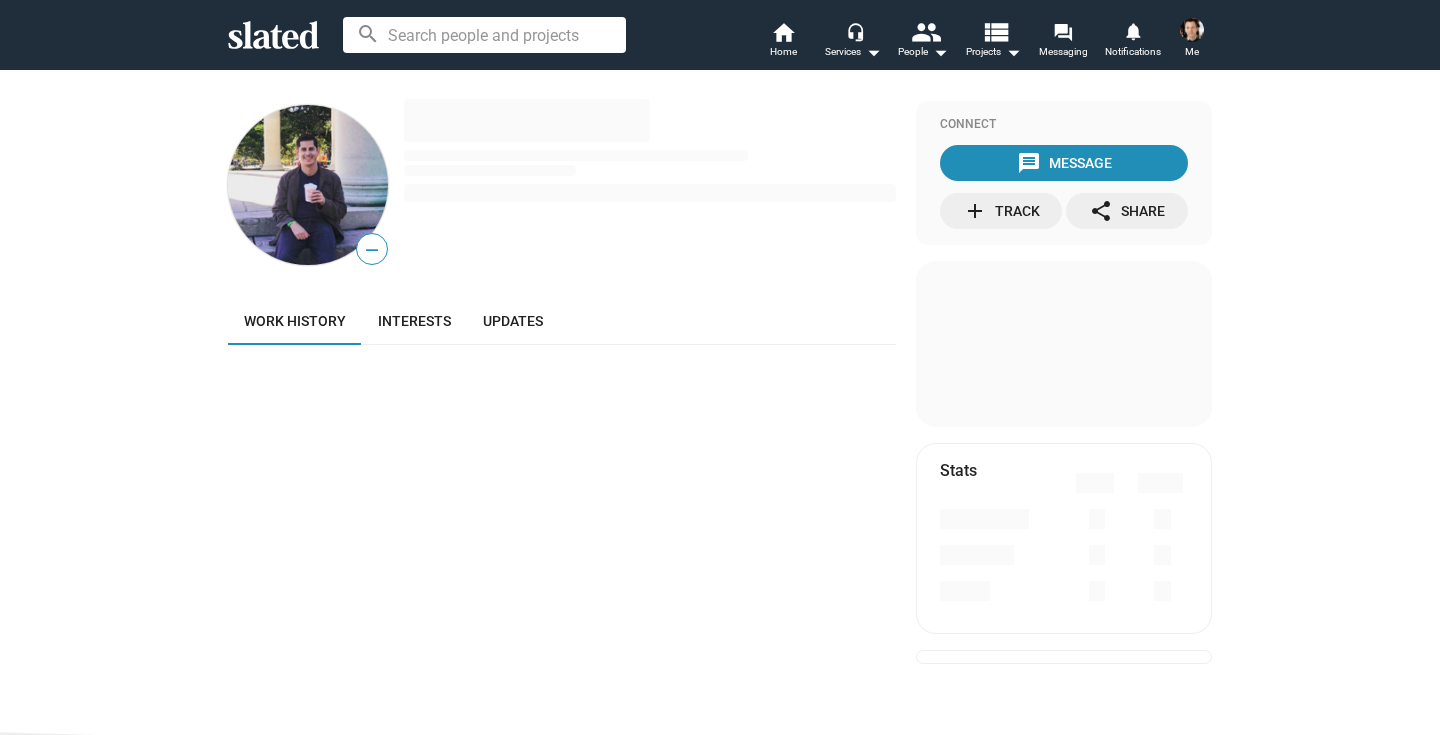 scroll, scrollTop: 0, scrollLeft: 0, axis: both 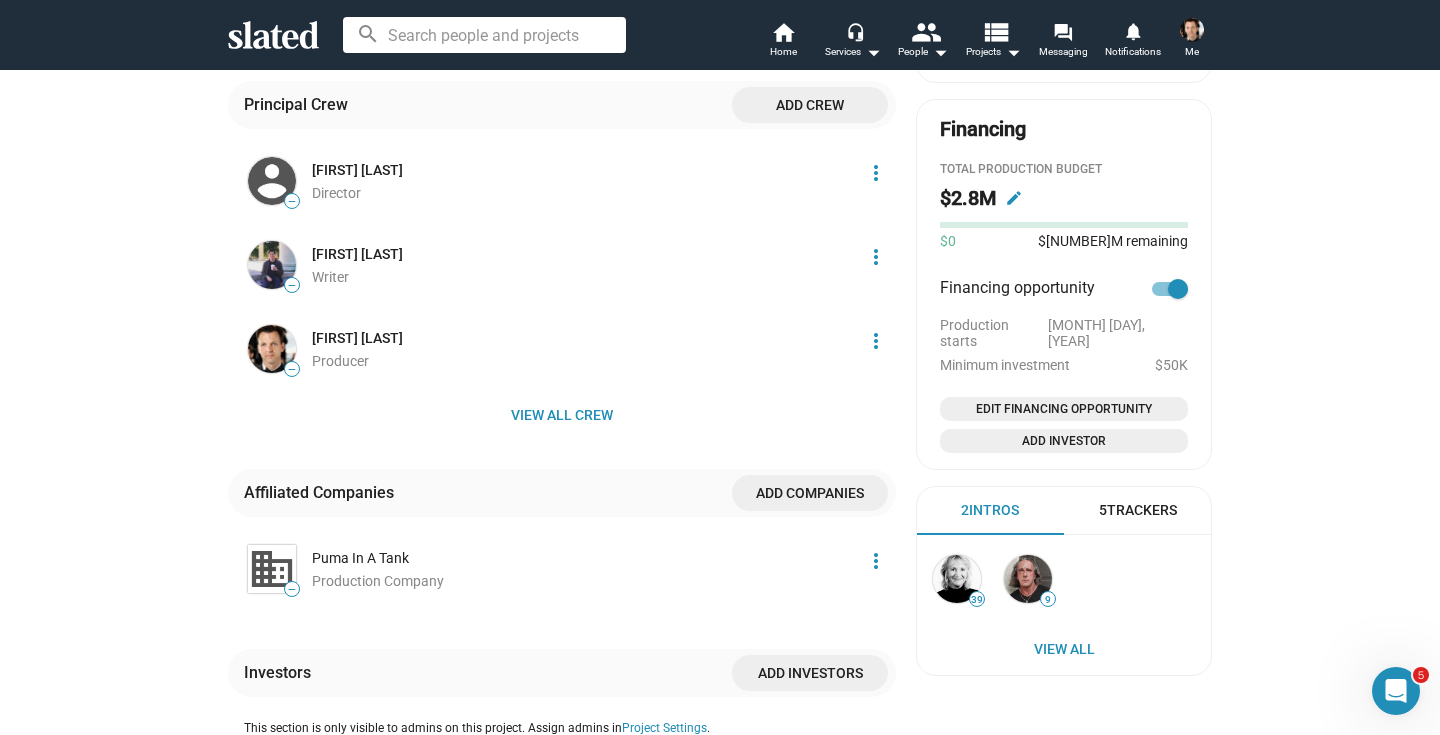 click on "5  Trackers" at bounding box center [1138, 510] 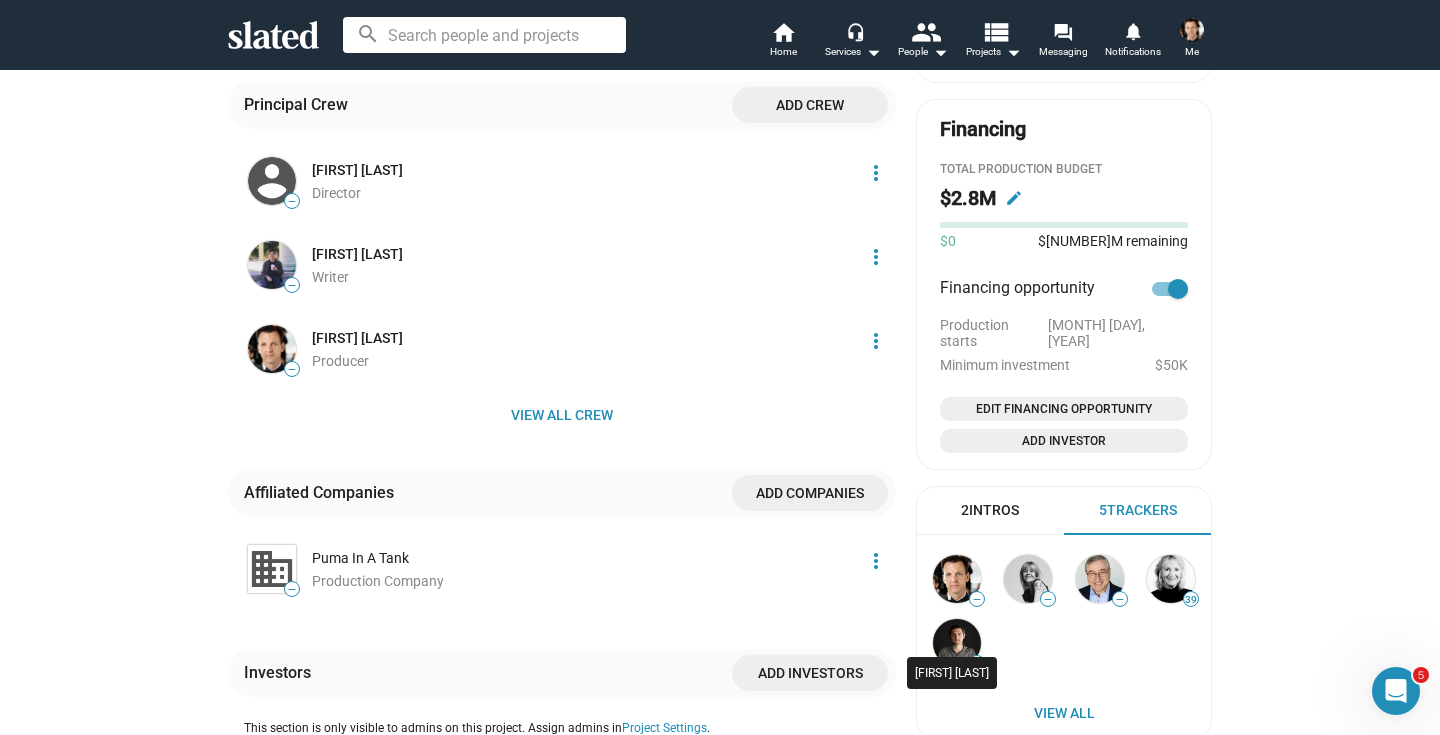 click at bounding box center (957, 643) 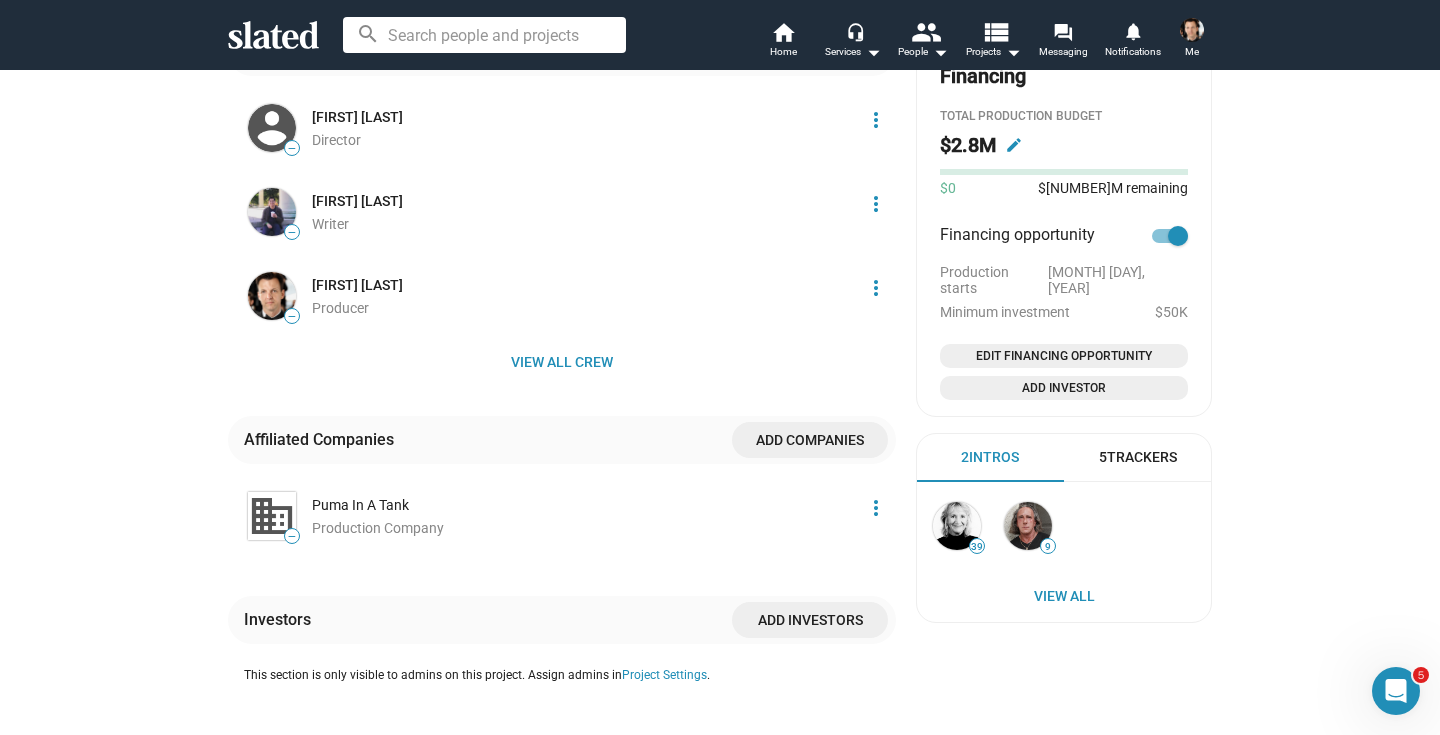 scroll, scrollTop: 1005, scrollLeft: 0, axis: vertical 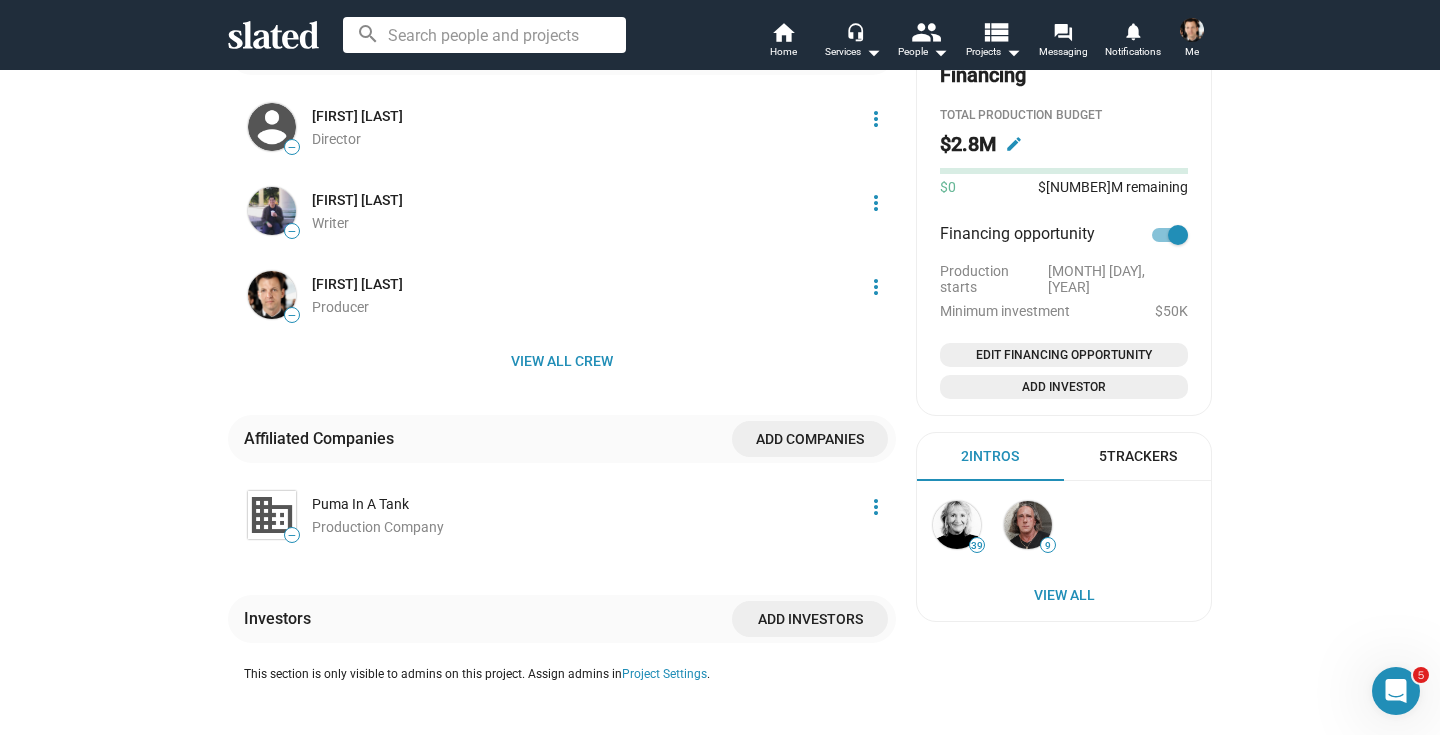 click on "5  Trackers" at bounding box center [1138, 457] 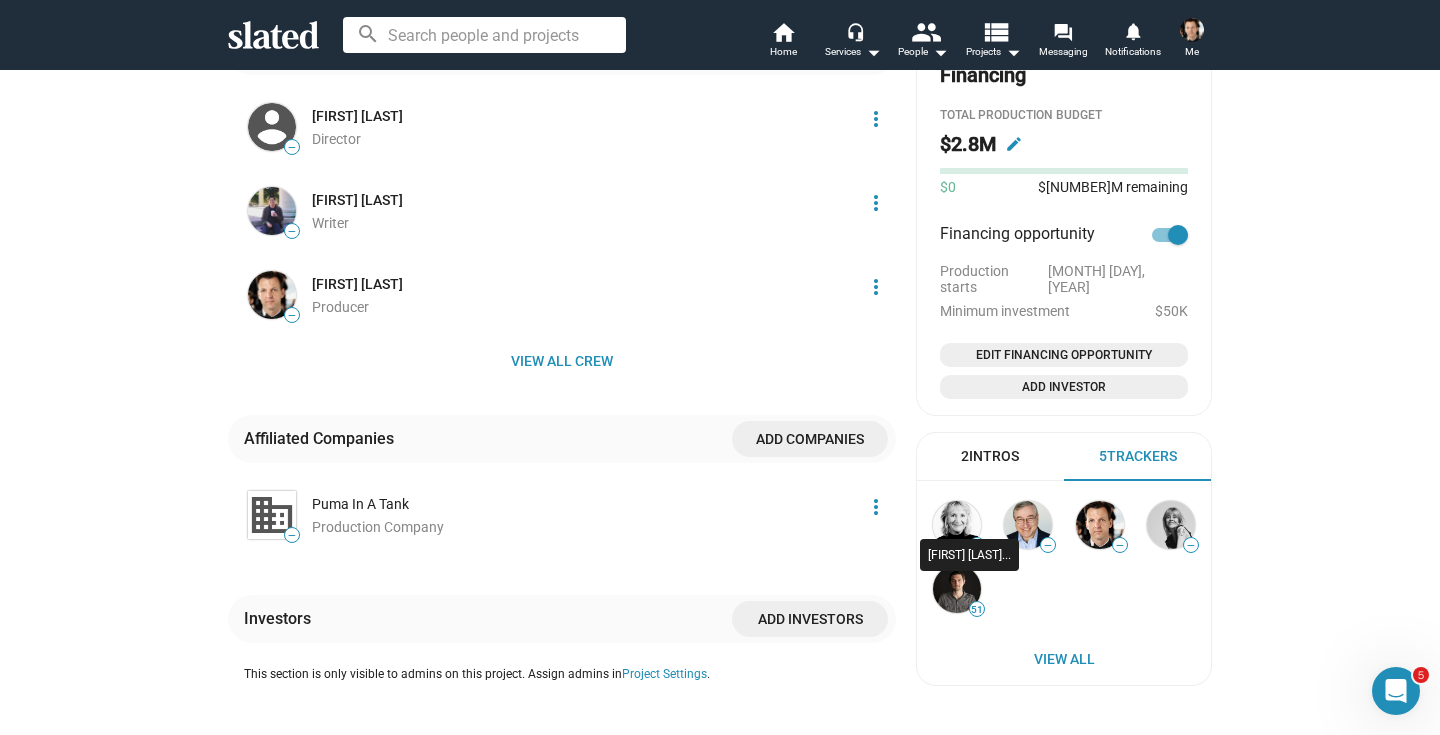 click at bounding box center (957, 525) 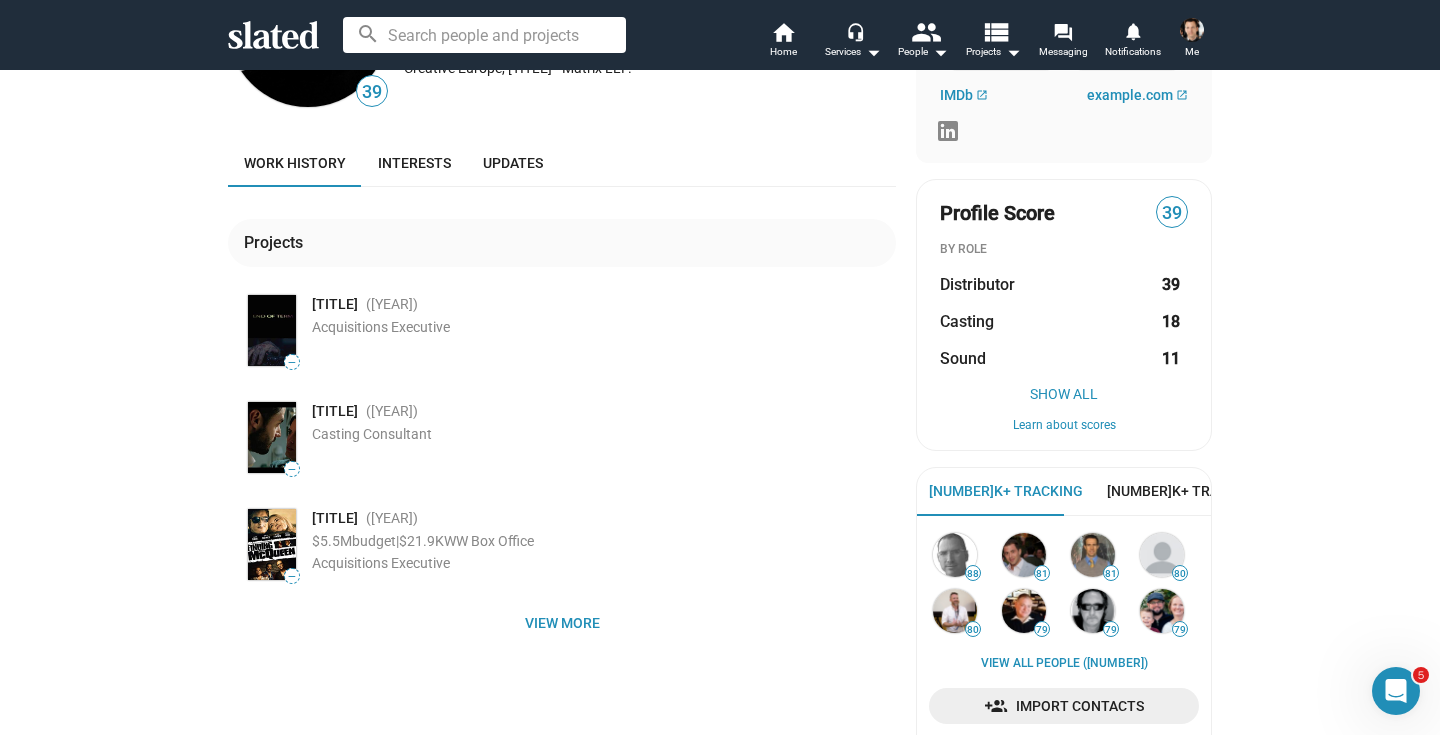 scroll, scrollTop: 0, scrollLeft: 0, axis: both 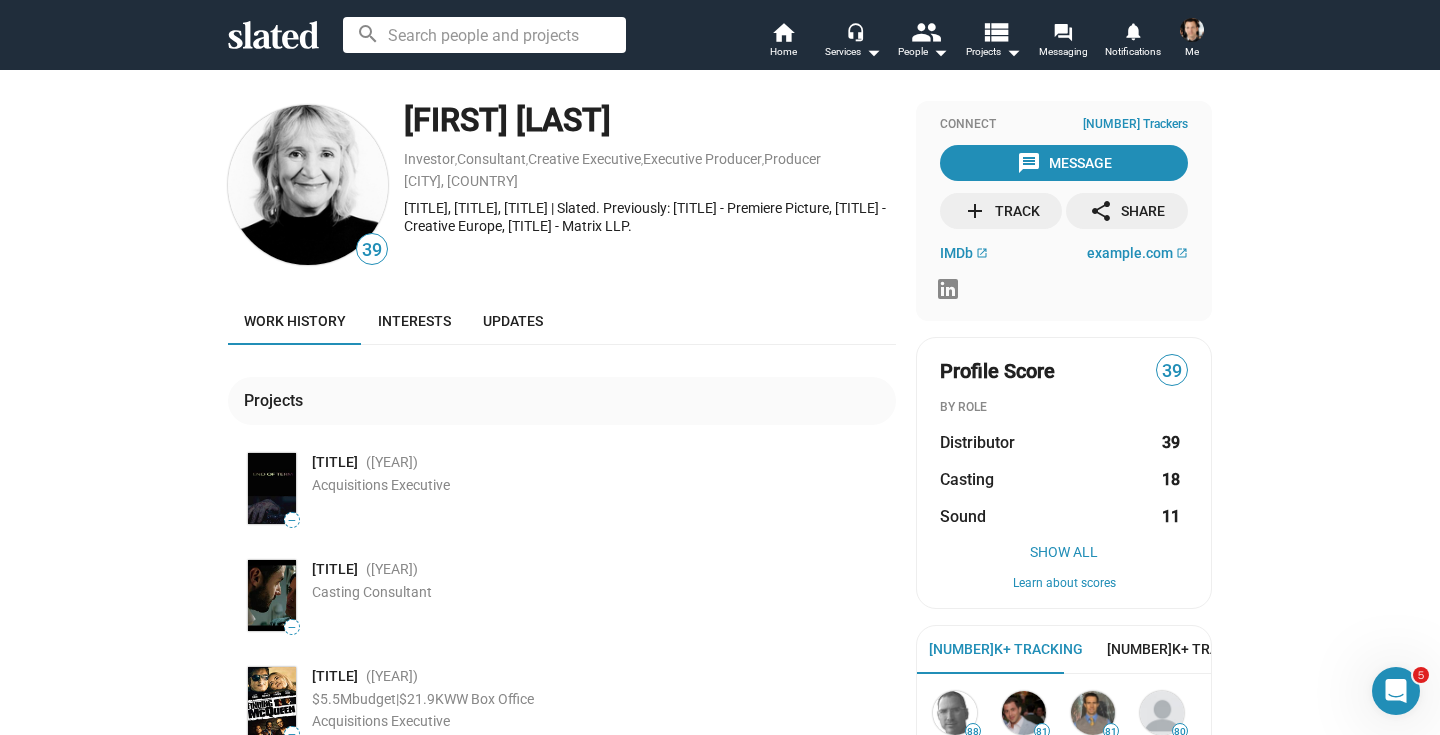 click 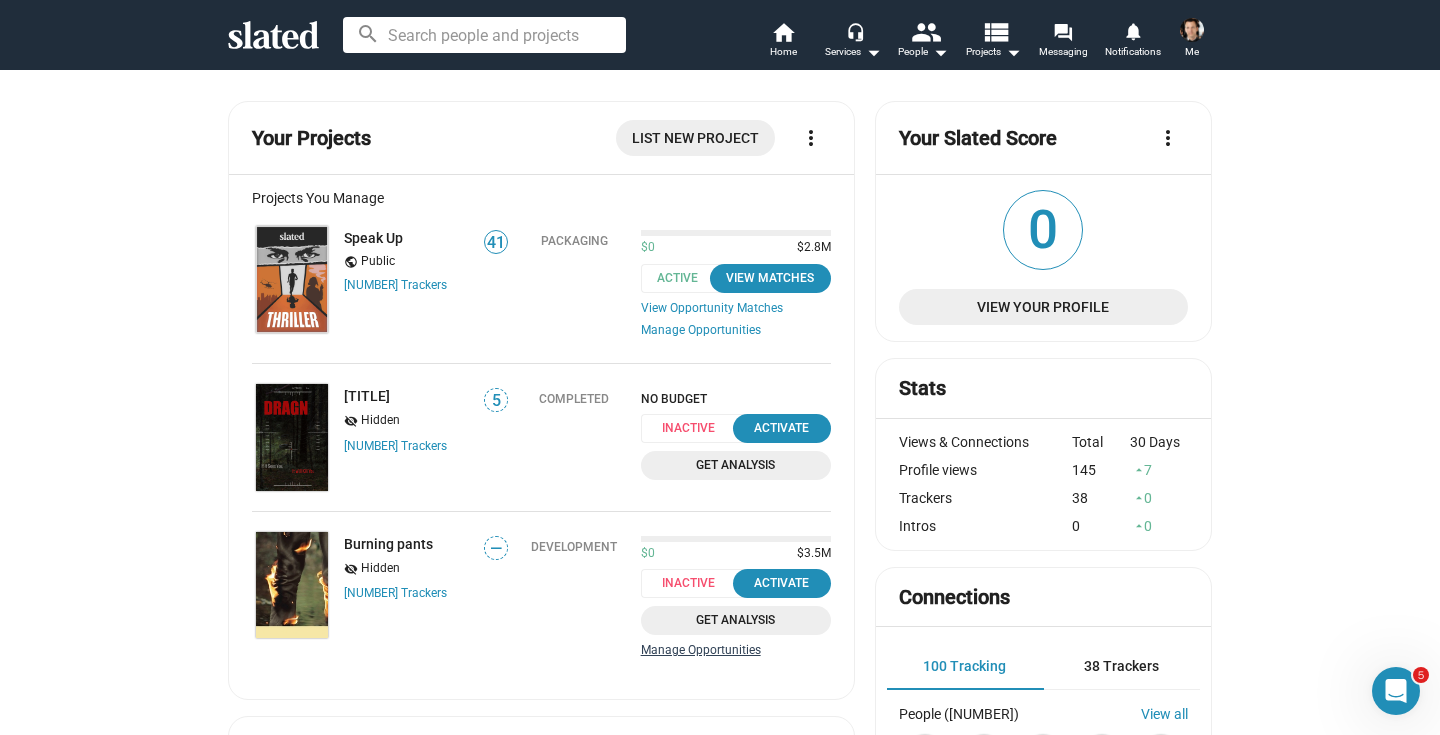 click on "Manage Opportunities" 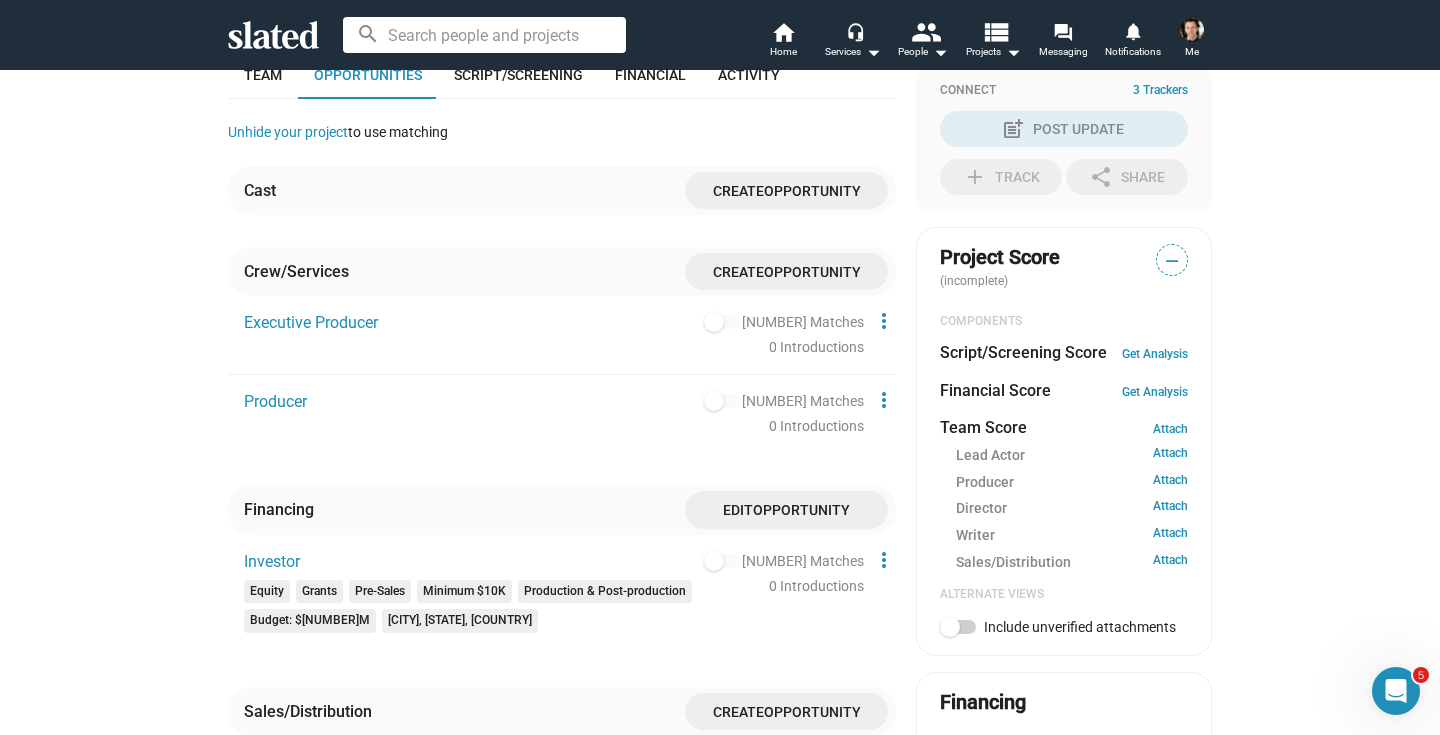 scroll, scrollTop: 69, scrollLeft: 0, axis: vertical 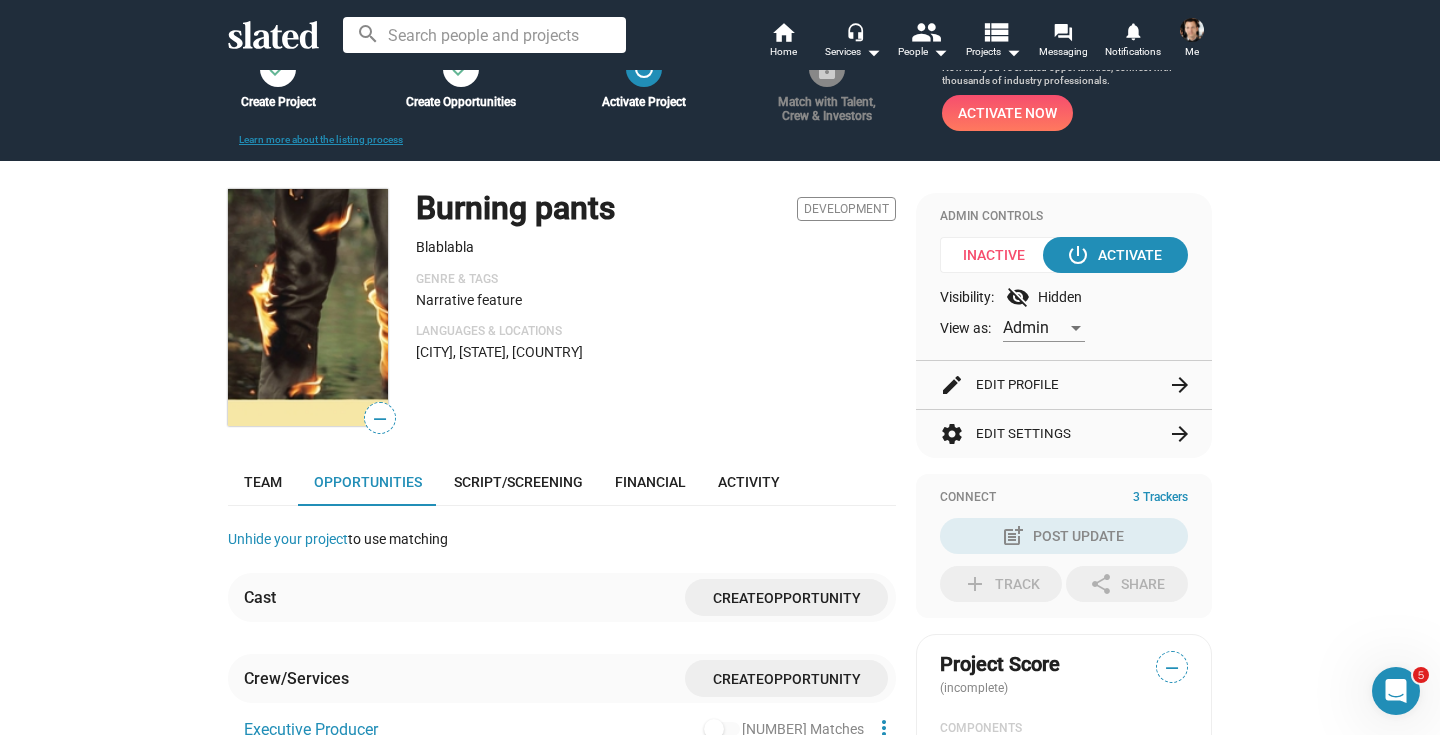 click on "edit  Edit Profile  arrow_forward" 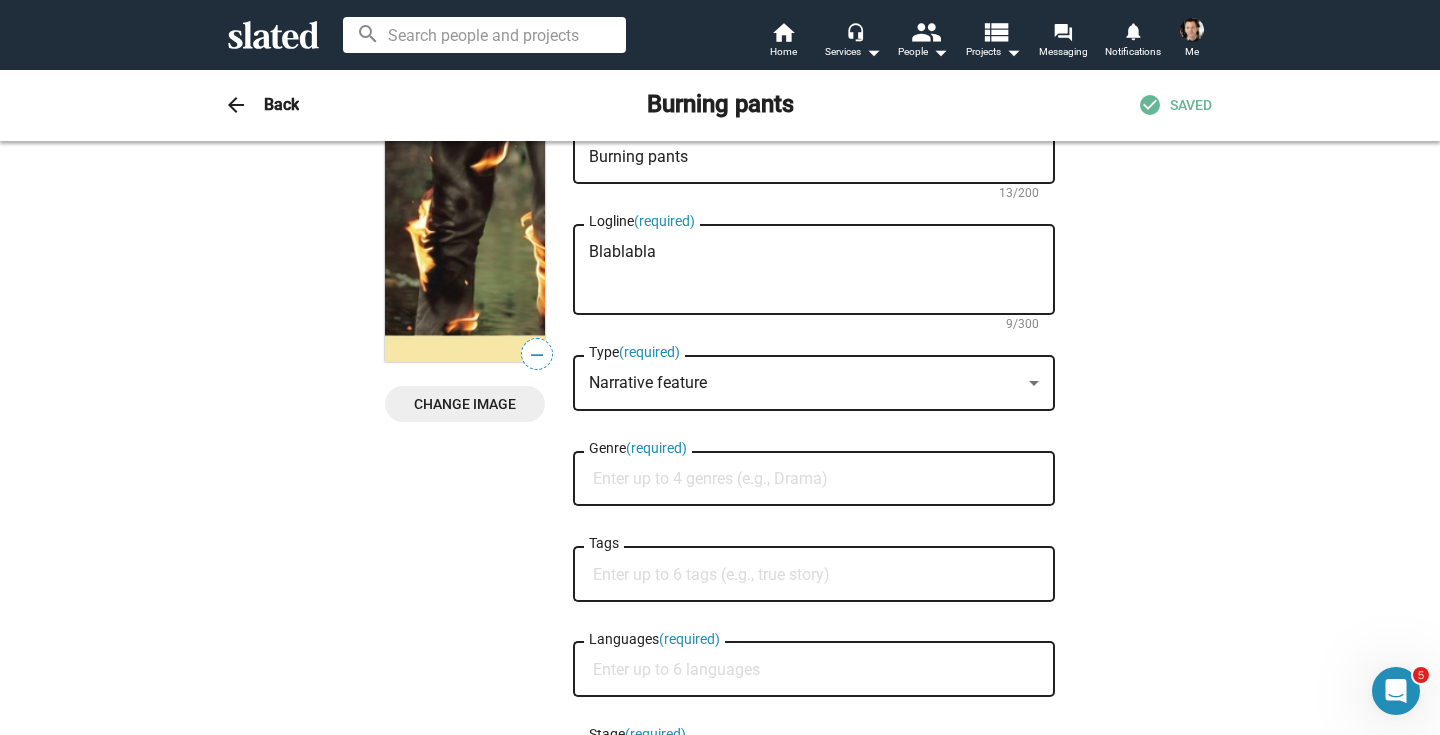 scroll, scrollTop: 0, scrollLeft: 0, axis: both 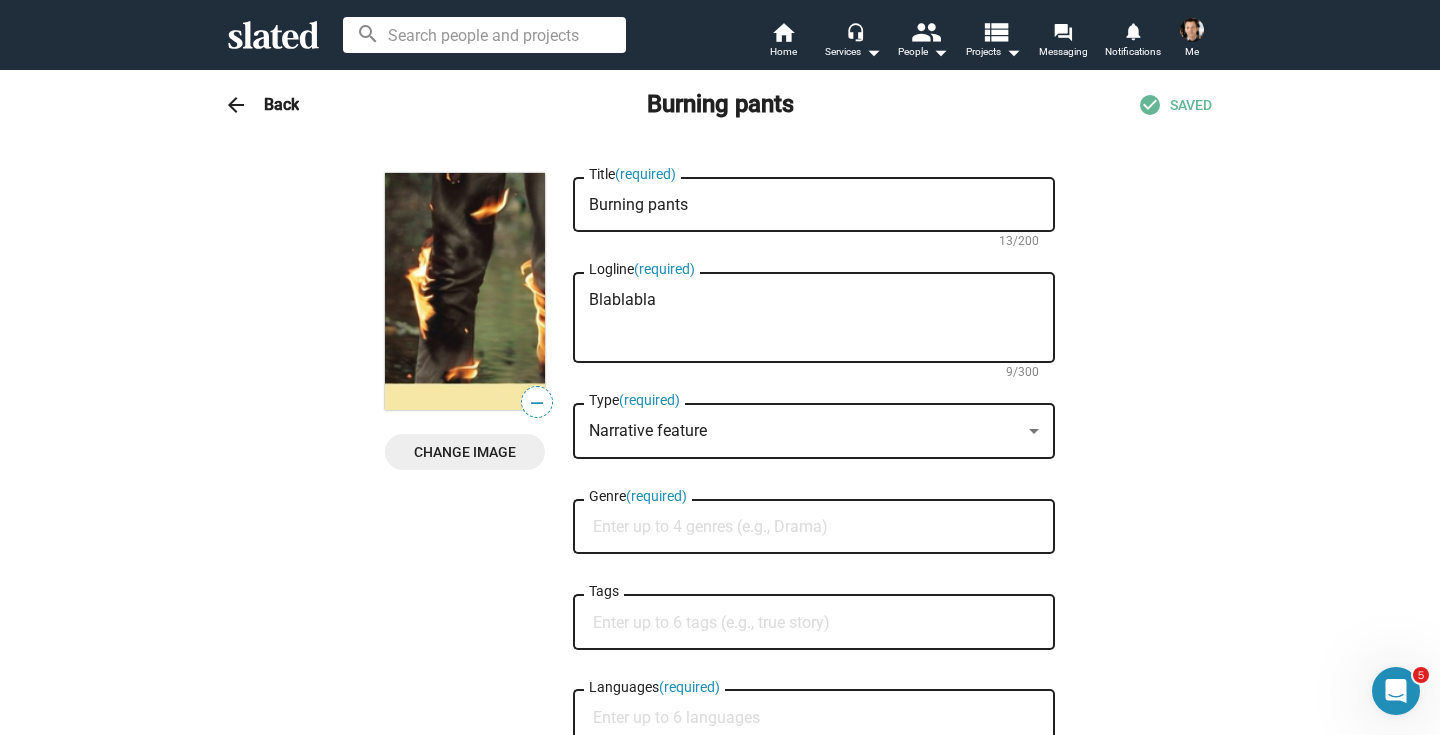 click on "Blablabla" at bounding box center (814, 318) 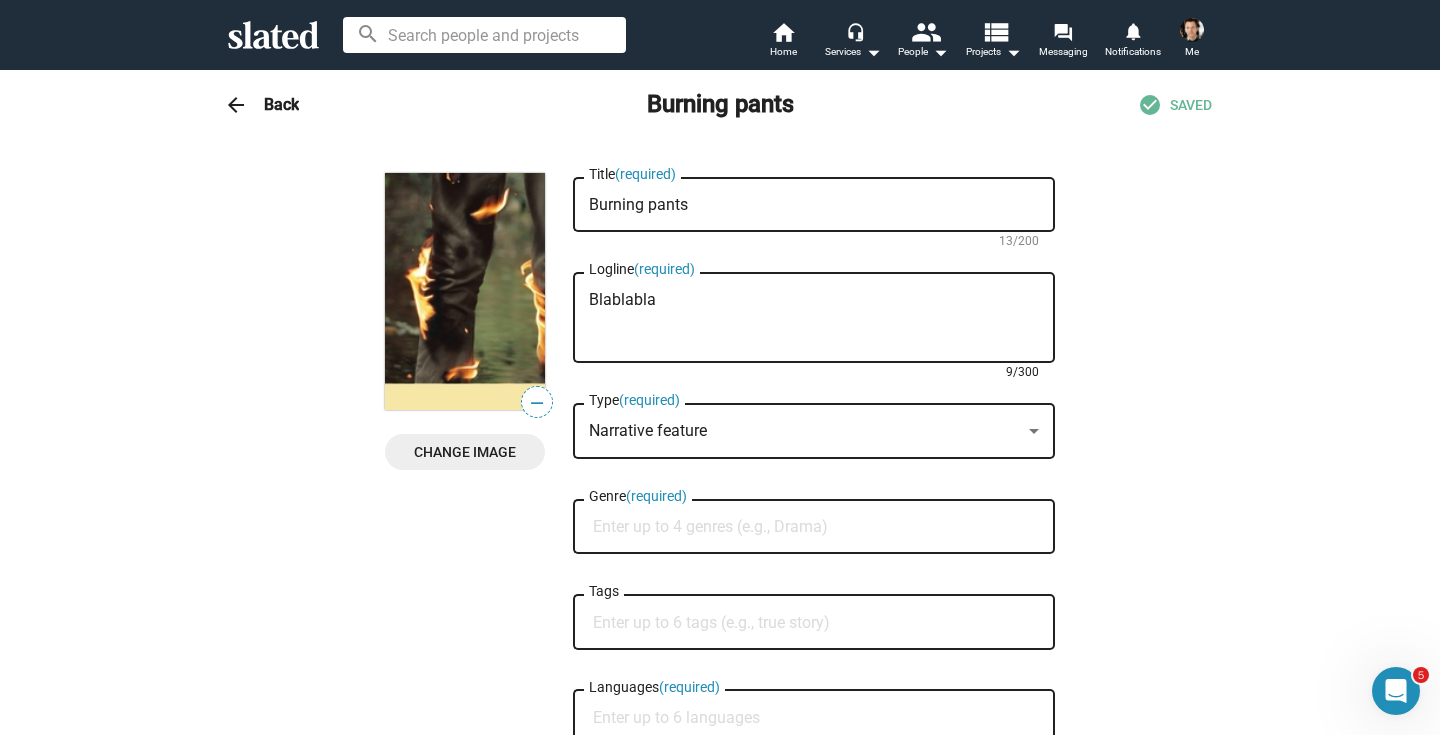 click on "Blablabla" at bounding box center [814, 318] 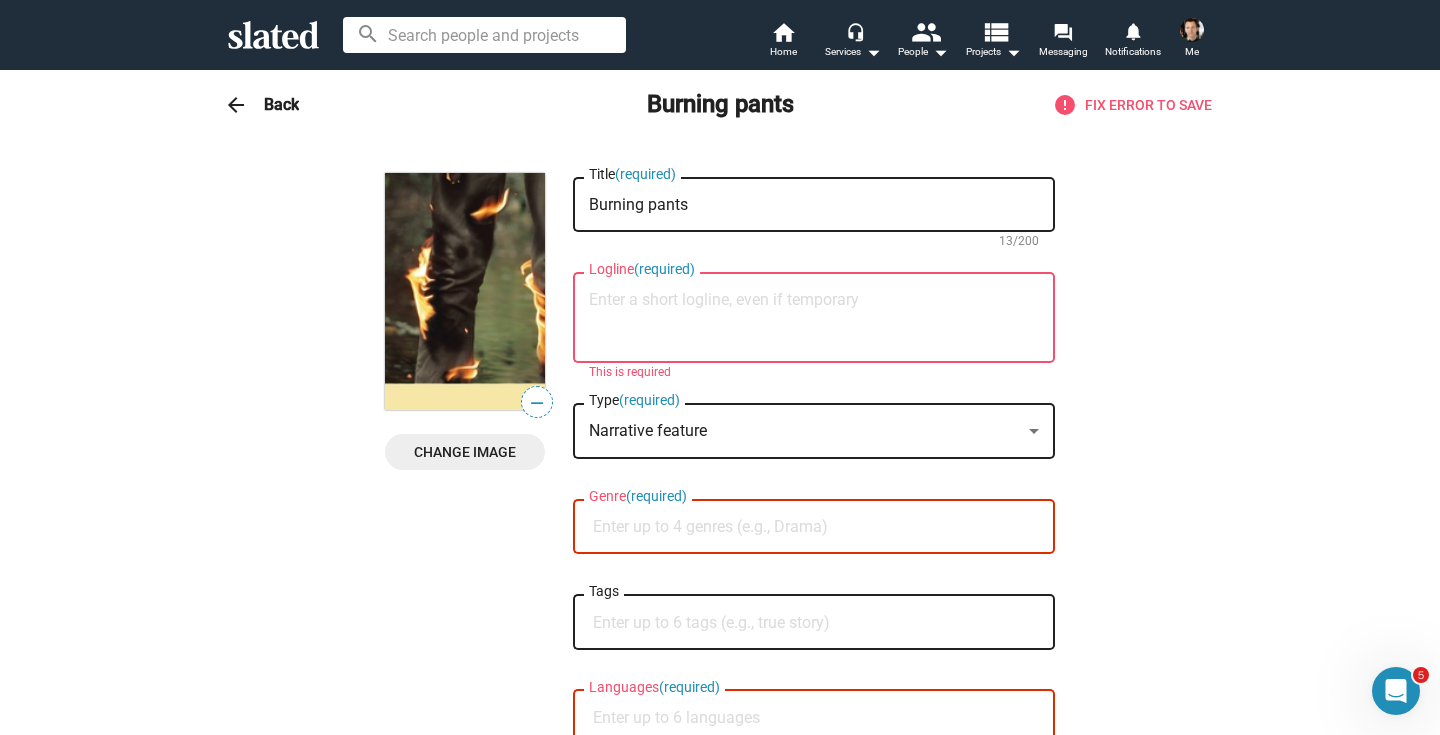 type 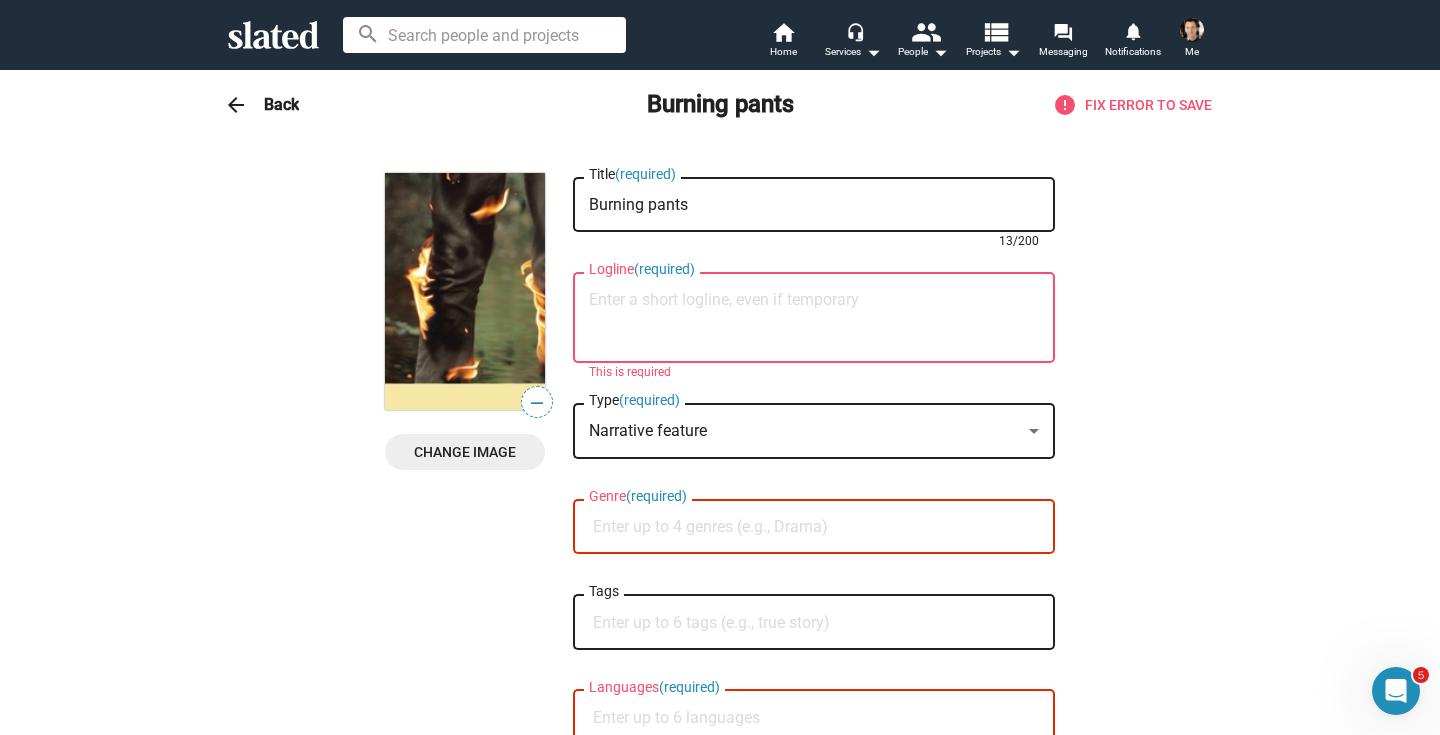 click on "Burning pants" at bounding box center (814, 205) 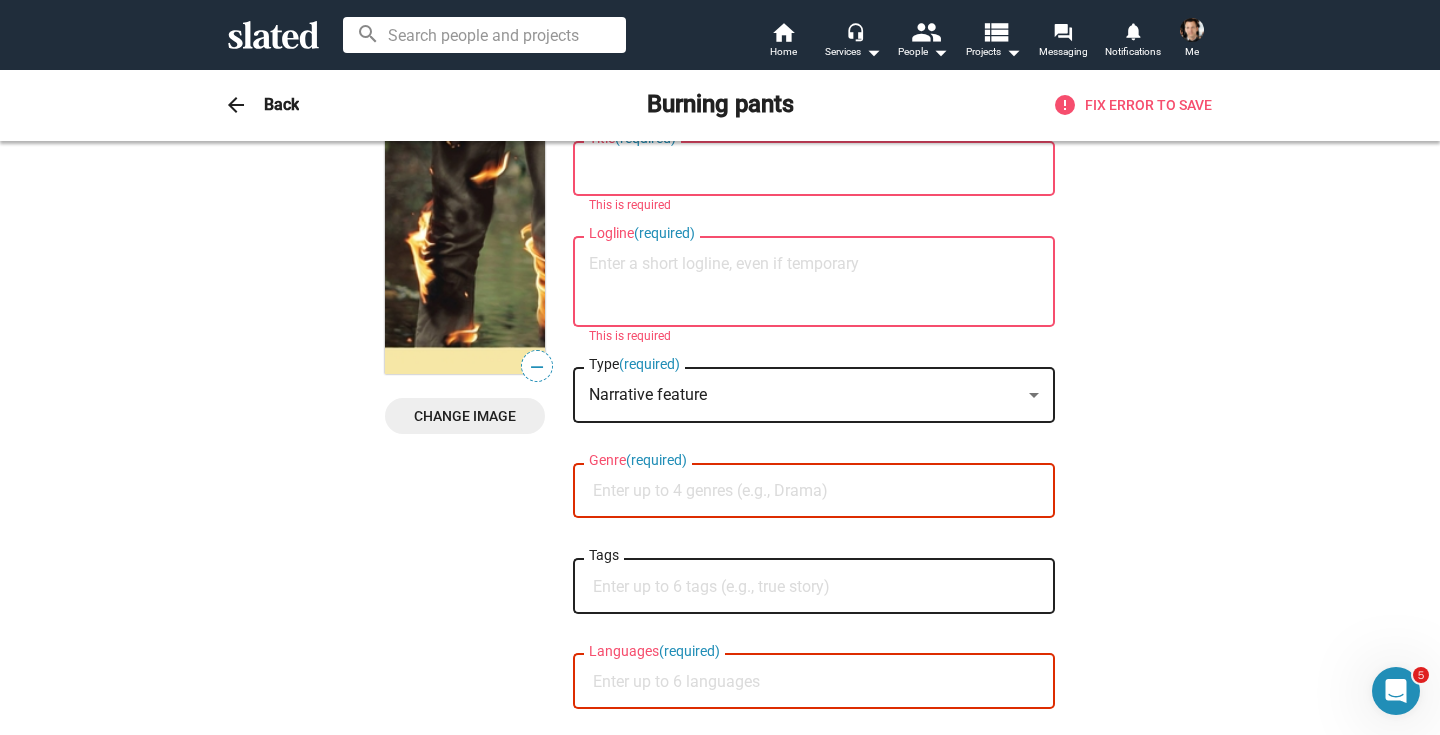 scroll, scrollTop: 78, scrollLeft: 0, axis: vertical 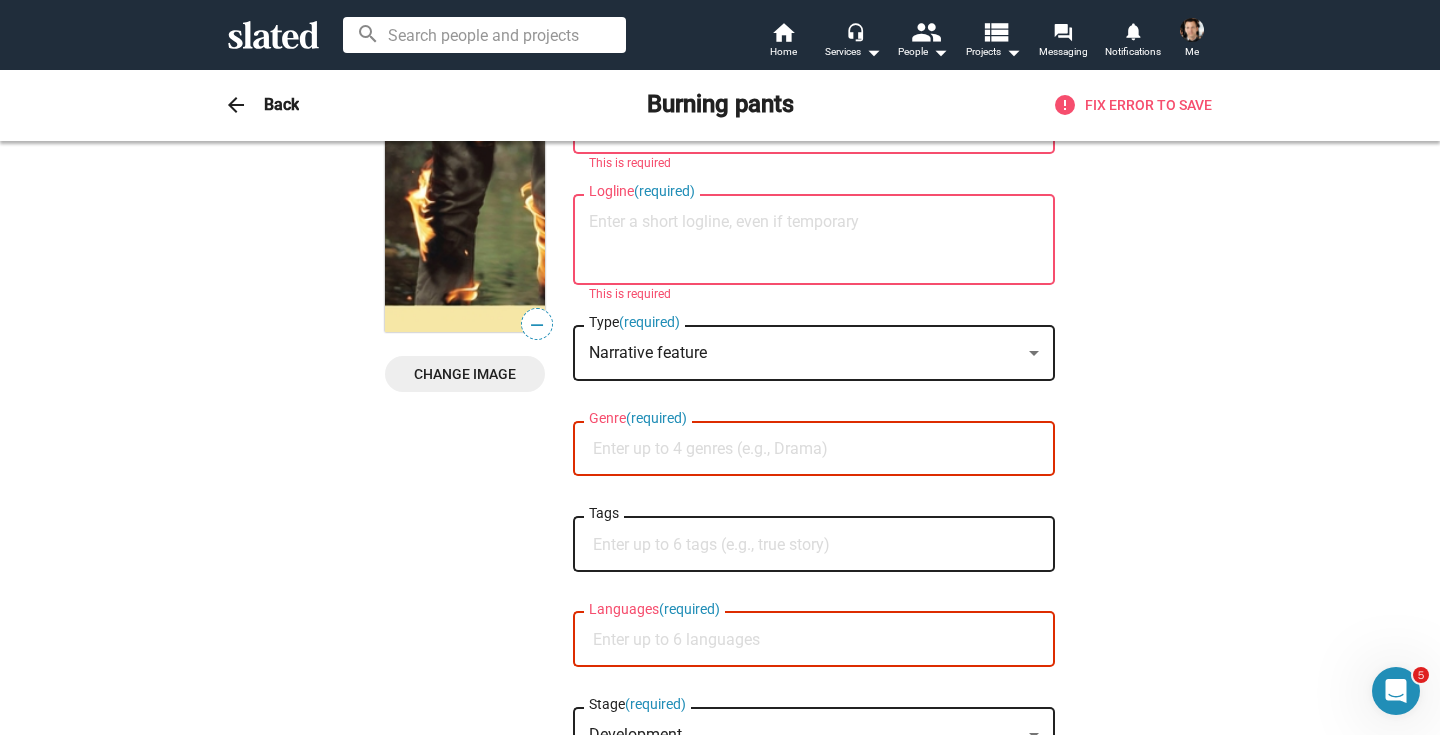 type 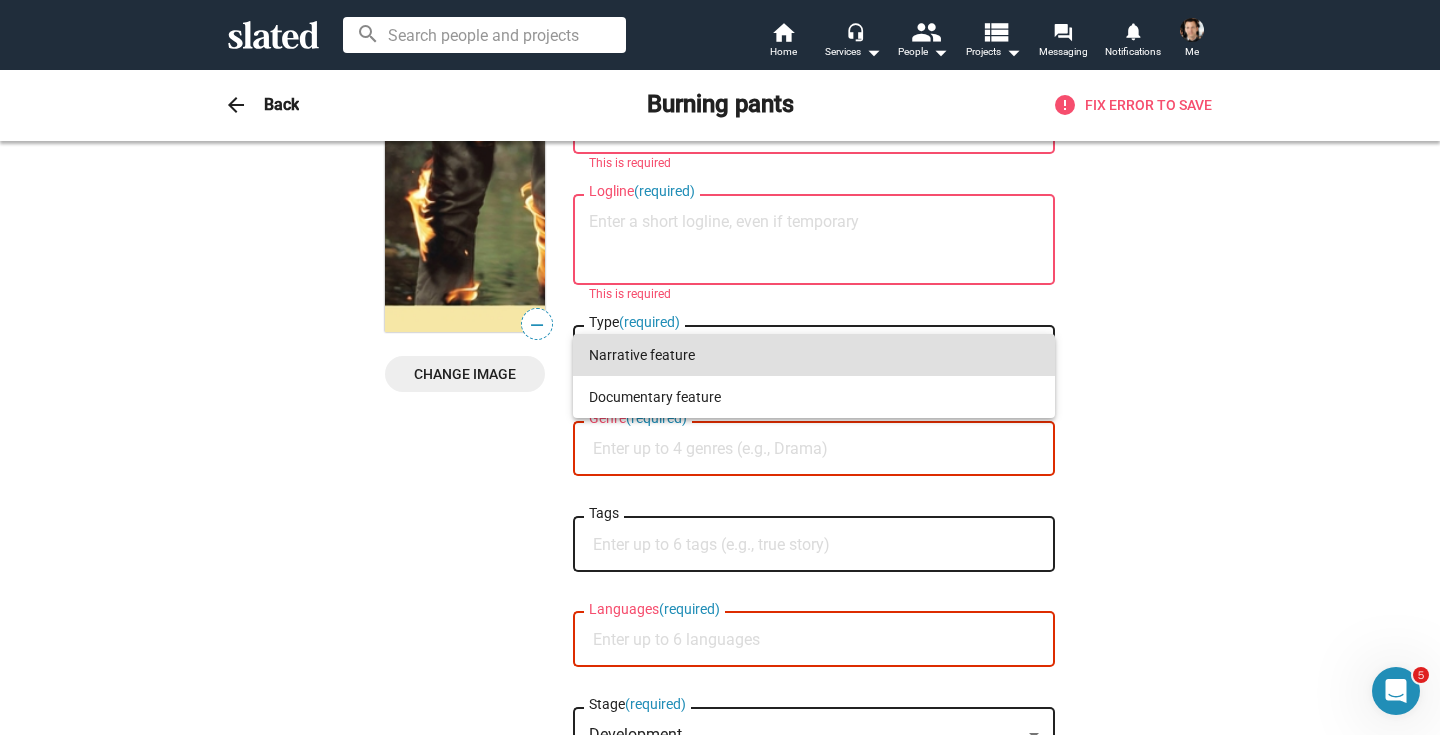 click at bounding box center [720, 367] 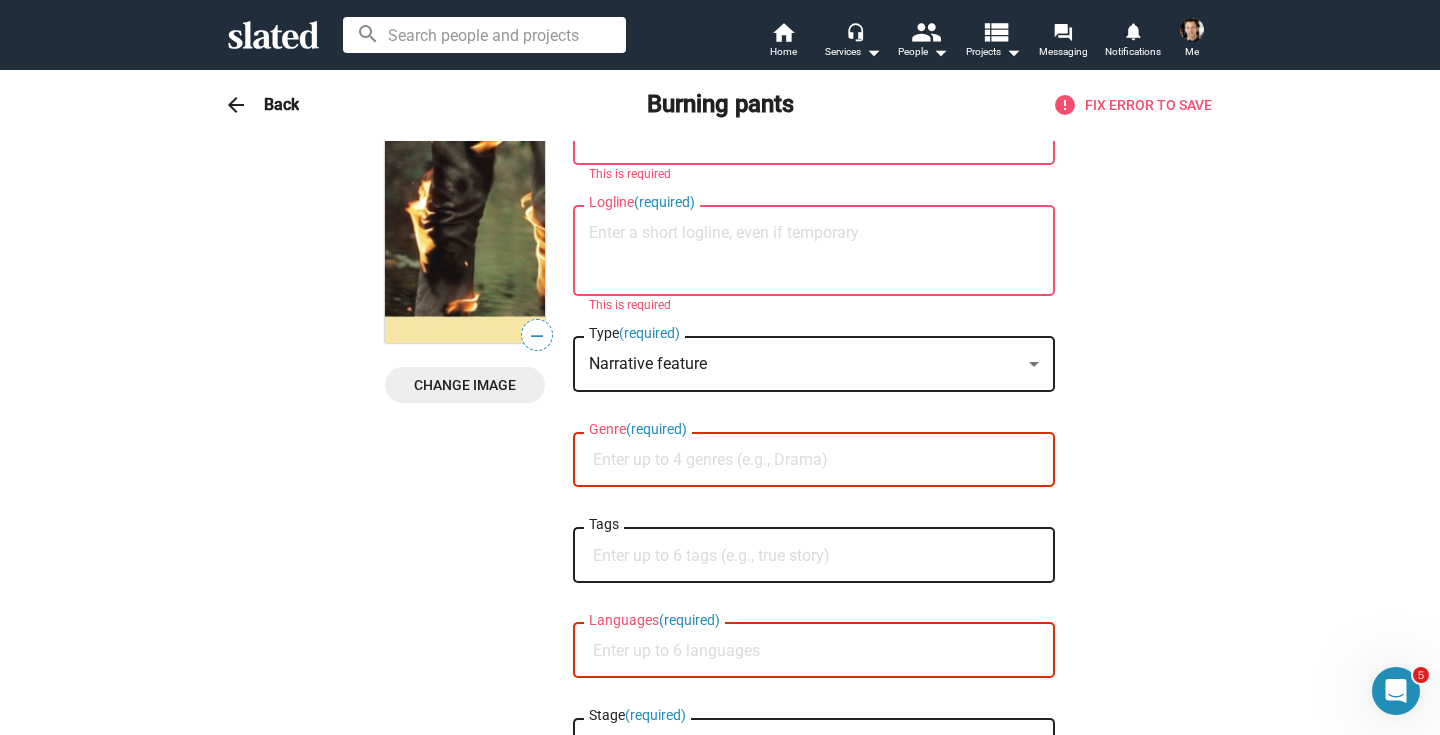 scroll, scrollTop: 0, scrollLeft: 0, axis: both 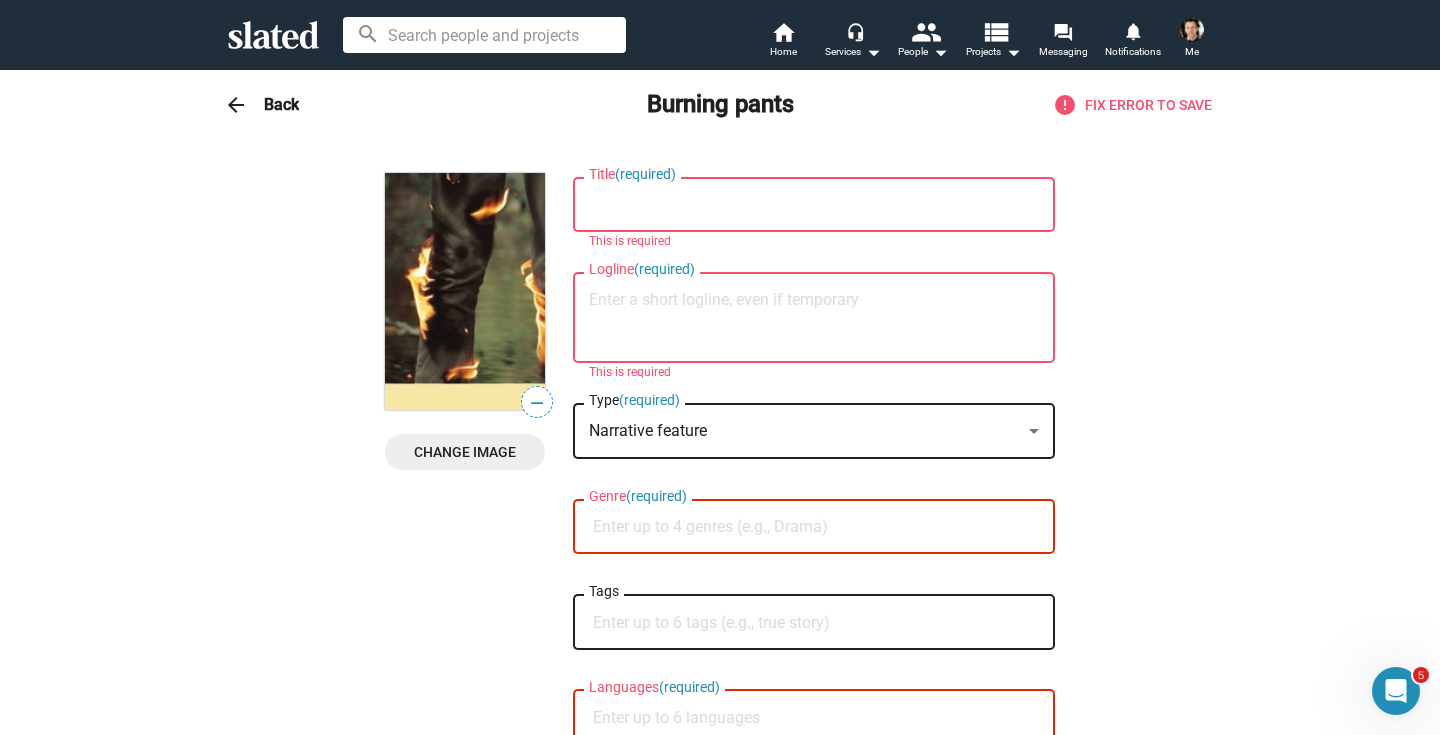 click on "Change Image" at bounding box center [465, 452] 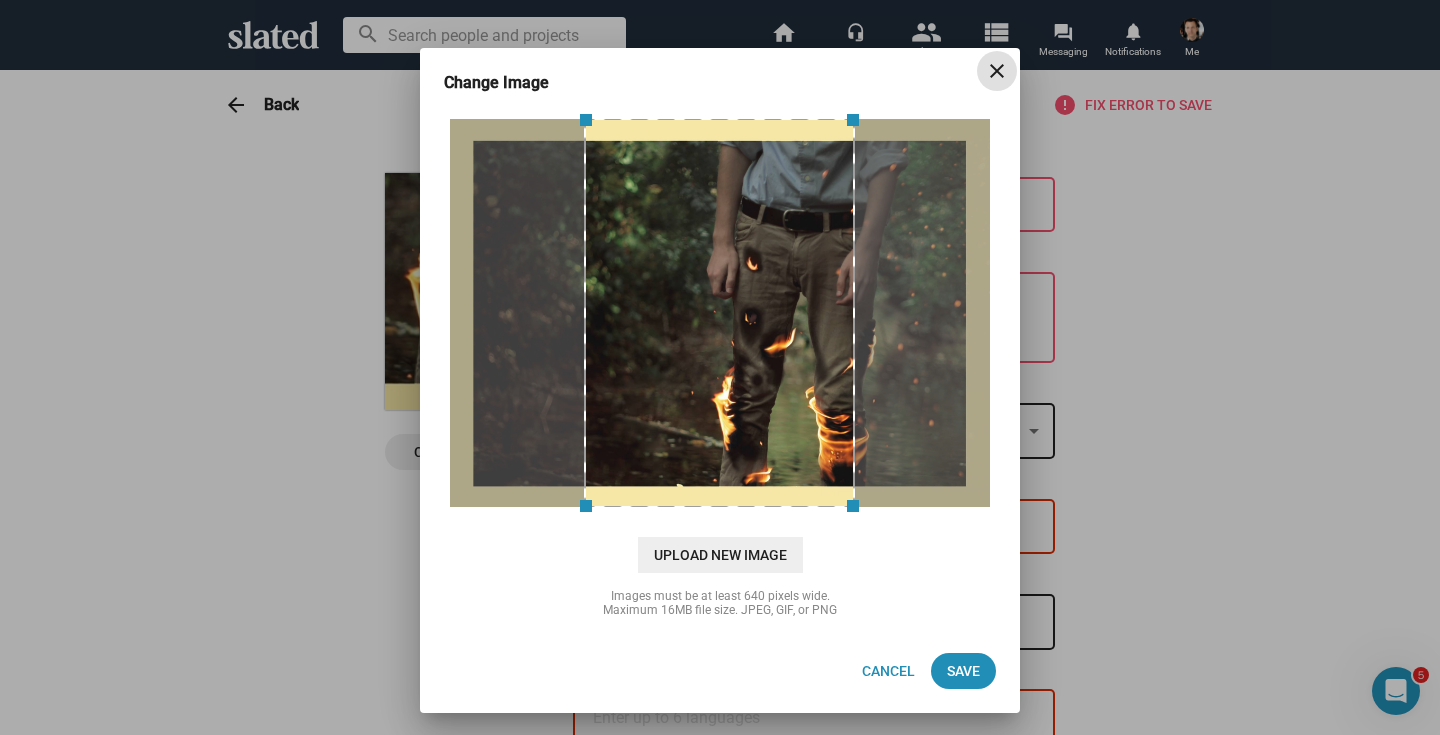 click on "close" at bounding box center [997, 71] 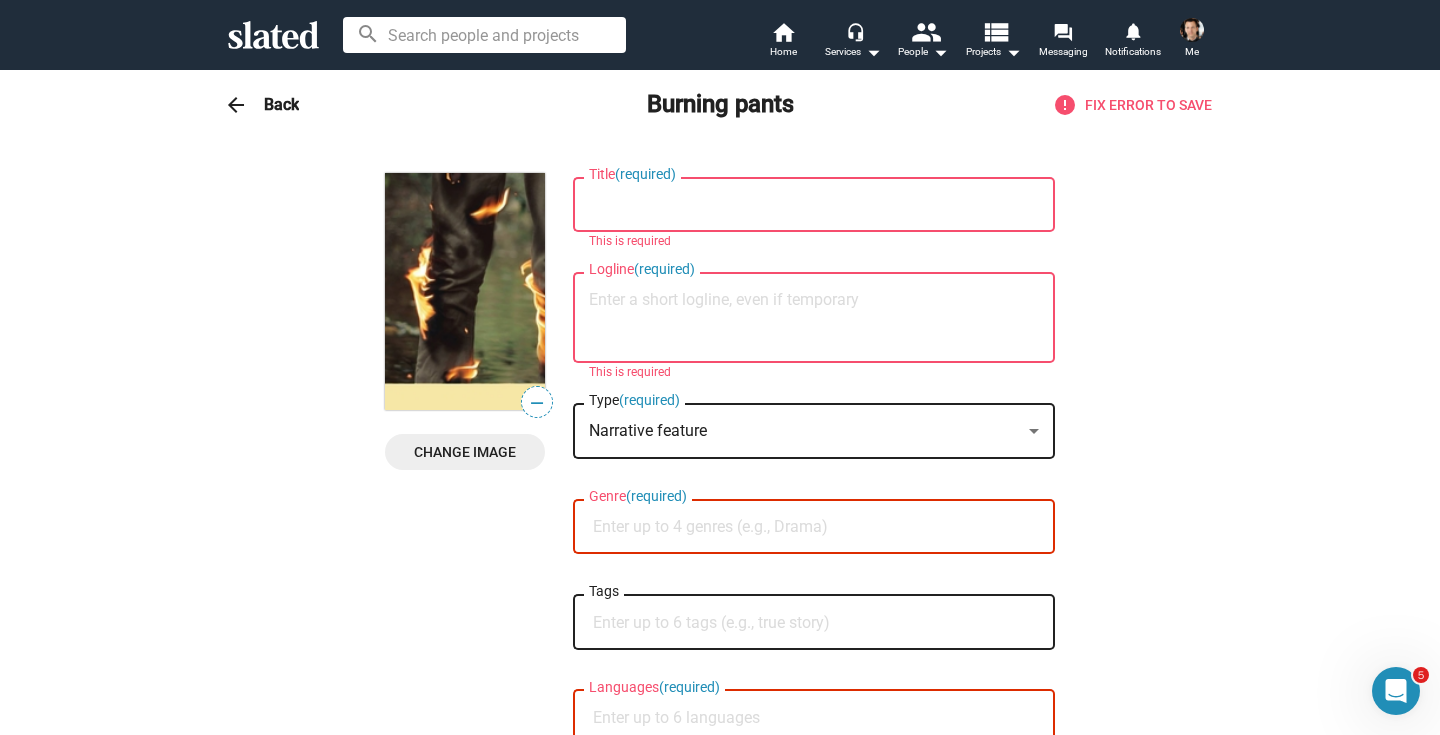 click on "arrow_back Back Burning pants error  Fix Error to save" at bounding box center (720, 105) 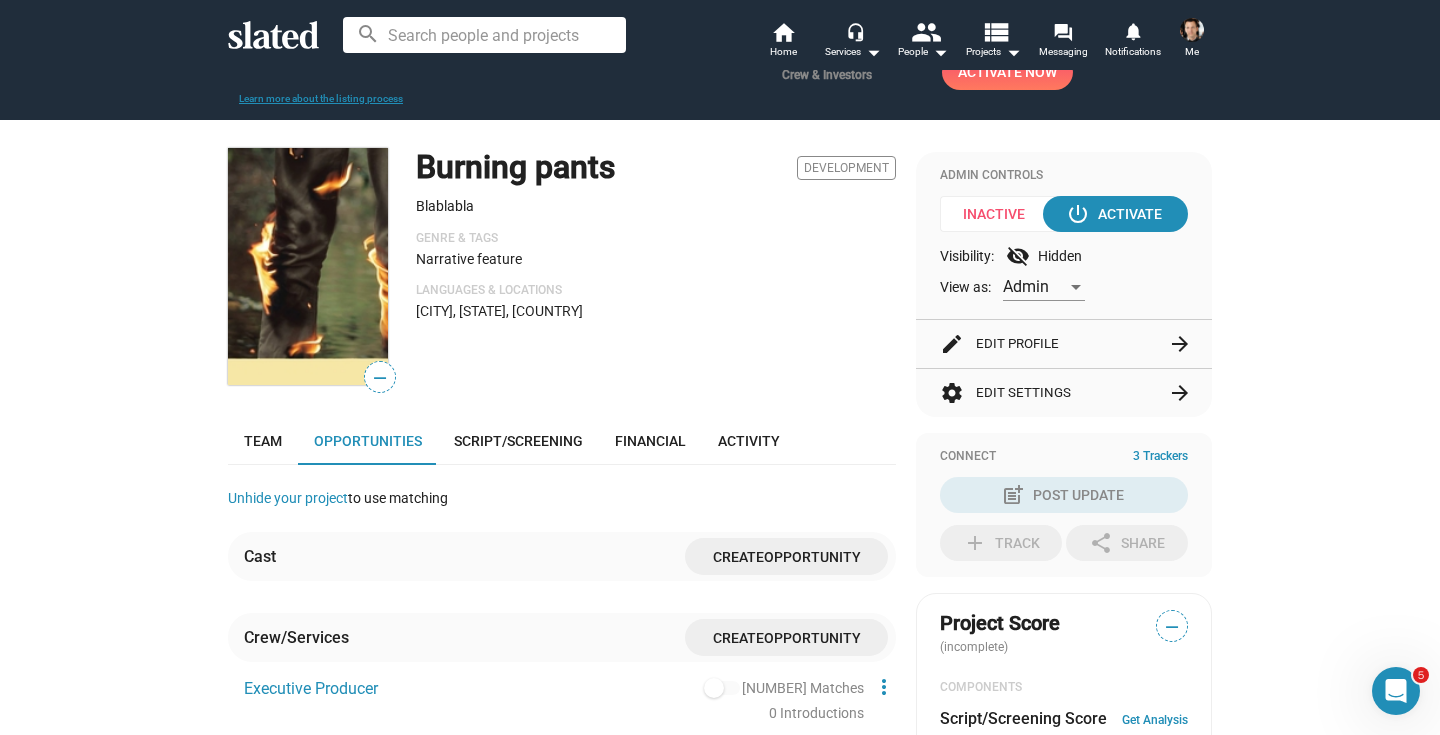 scroll, scrollTop: 124, scrollLeft: 0, axis: vertical 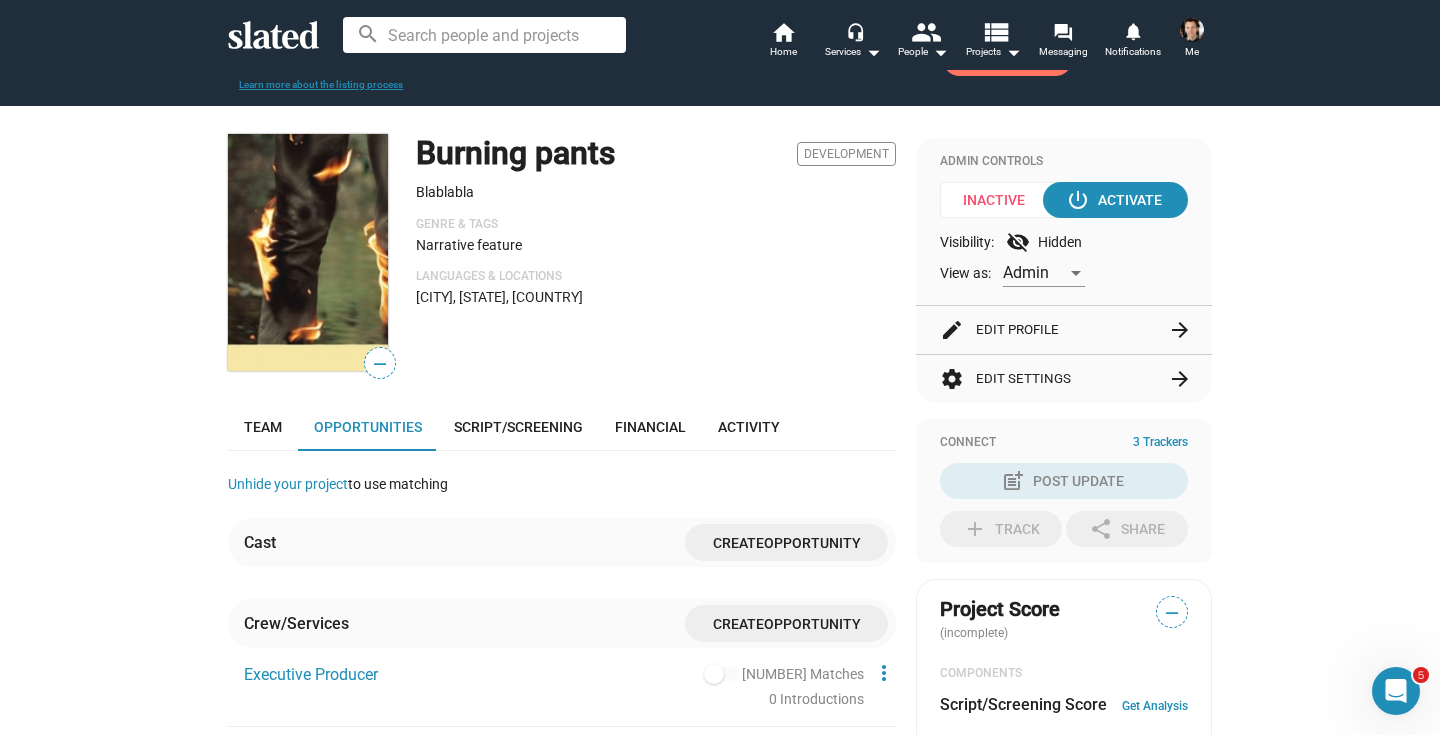 click on "settings  Edit Settings  arrow_forward" 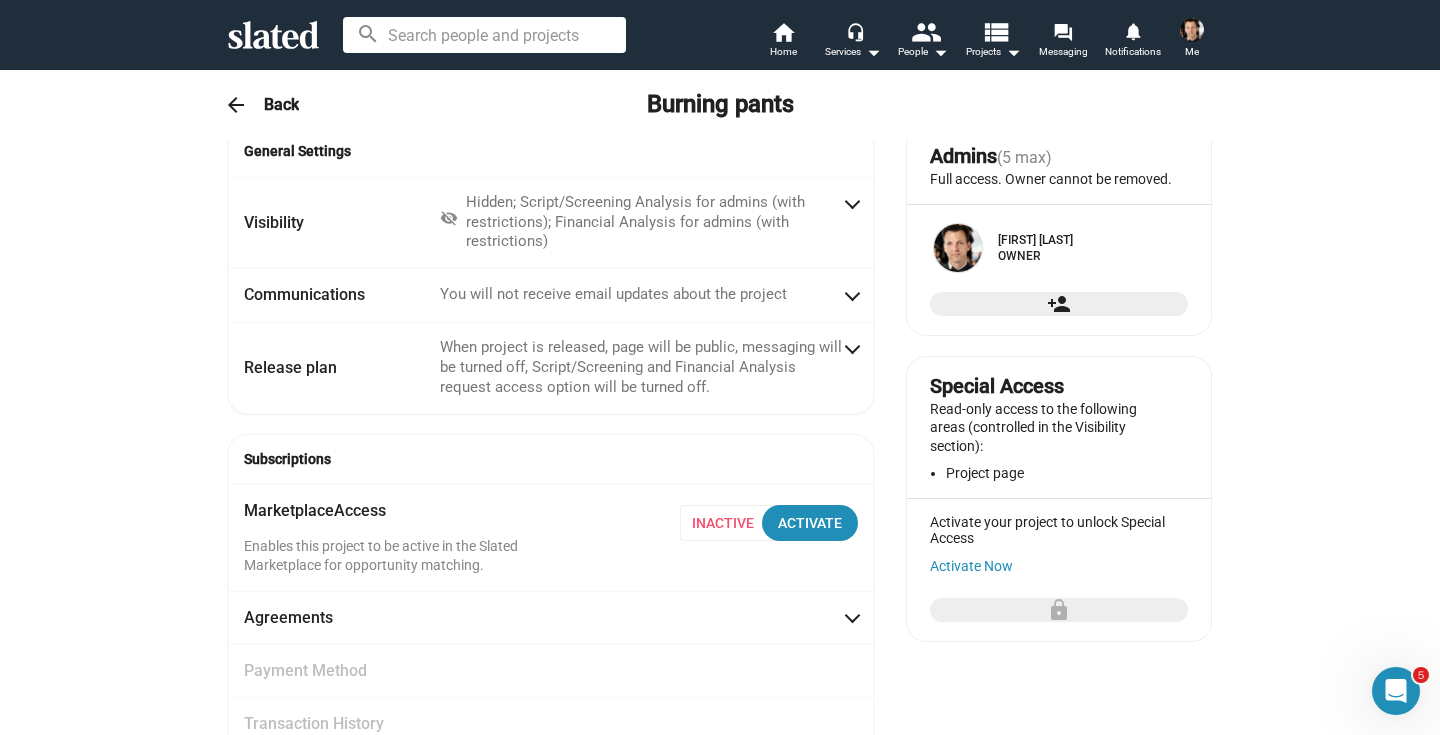 scroll, scrollTop: 0, scrollLeft: 0, axis: both 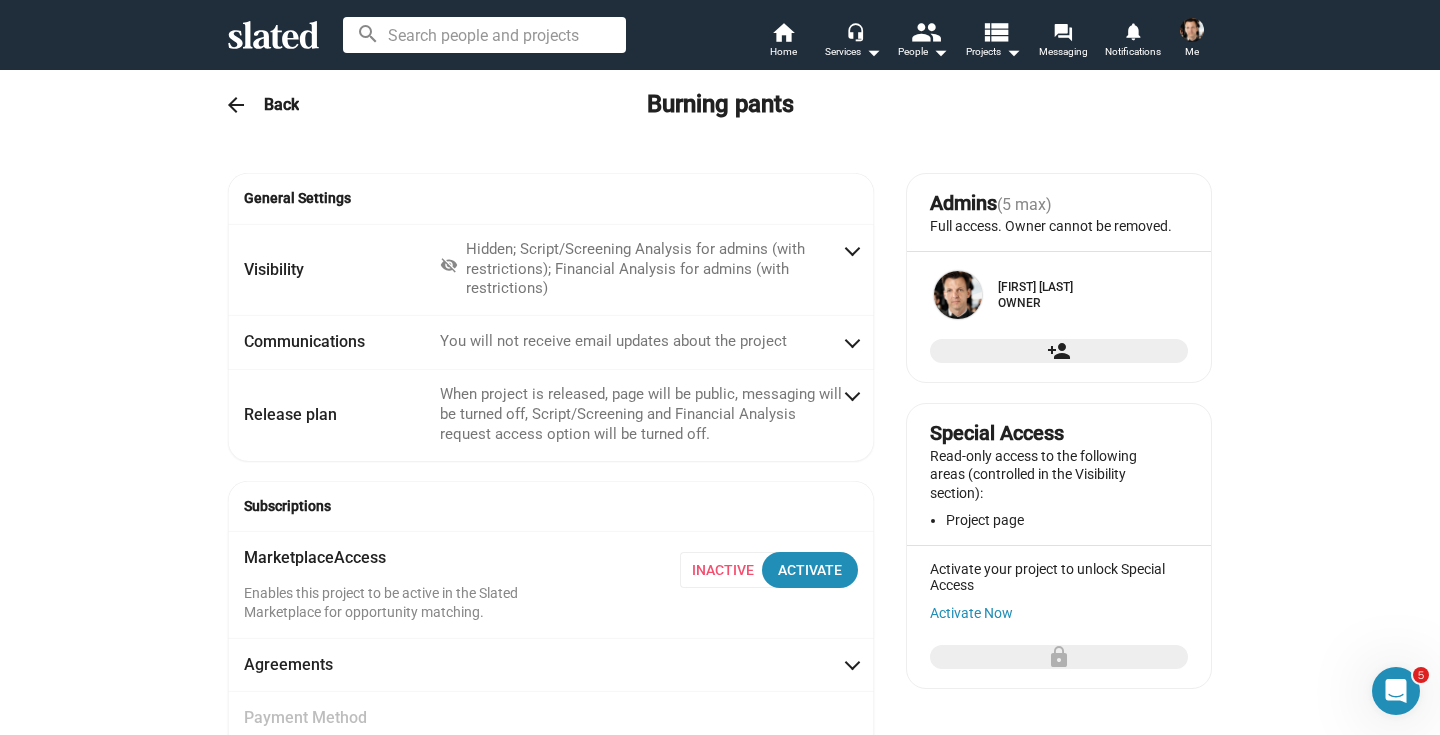 click on "arrow_back Back Burning pants" 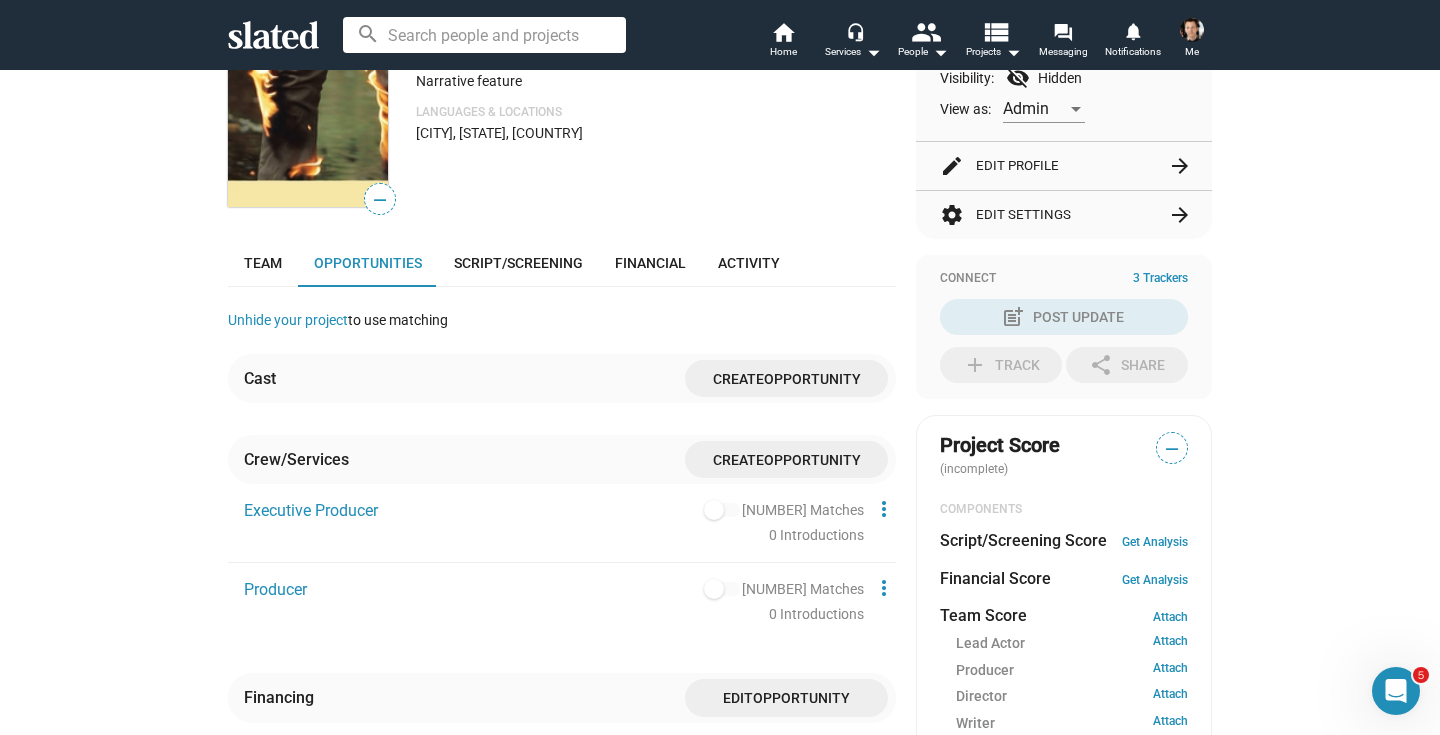 scroll, scrollTop: 292, scrollLeft: 0, axis: vertical 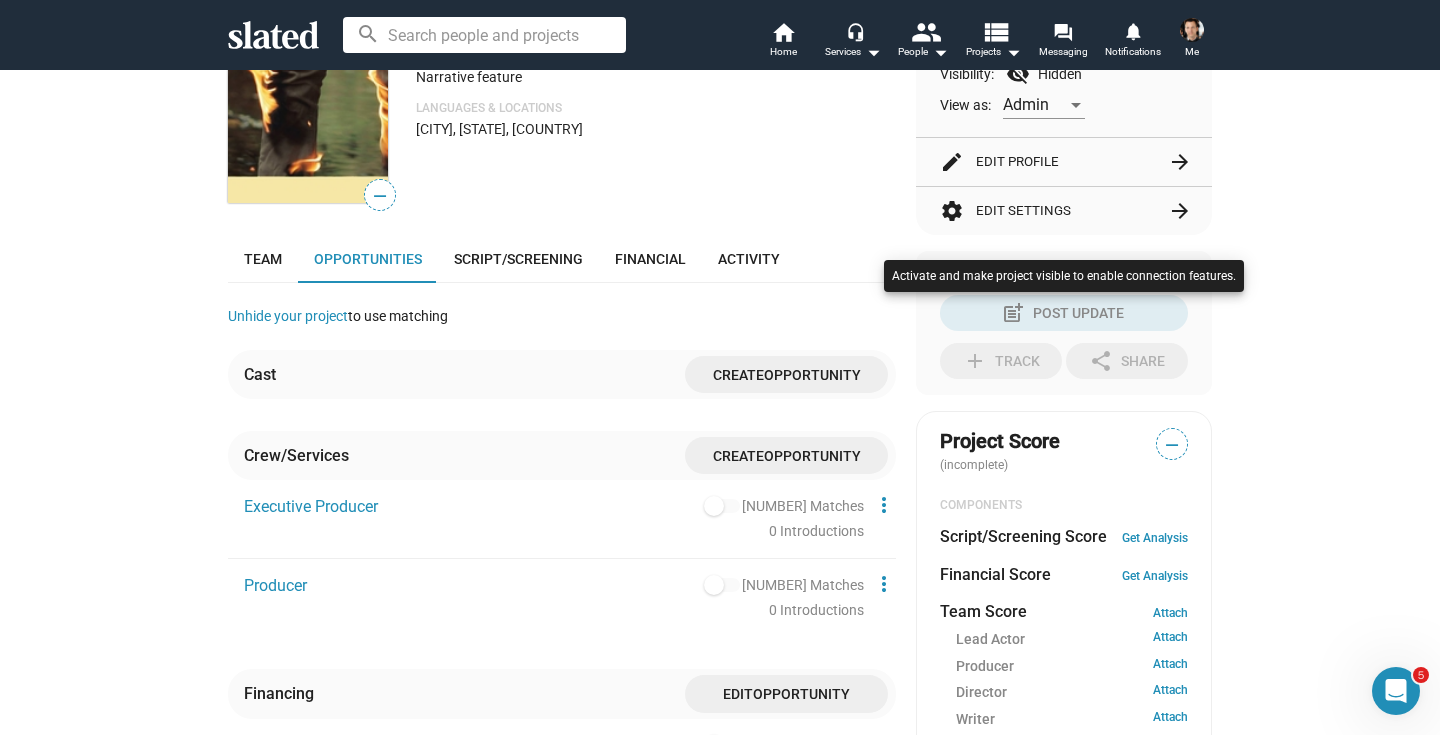 click at bounding box center (720, 367) 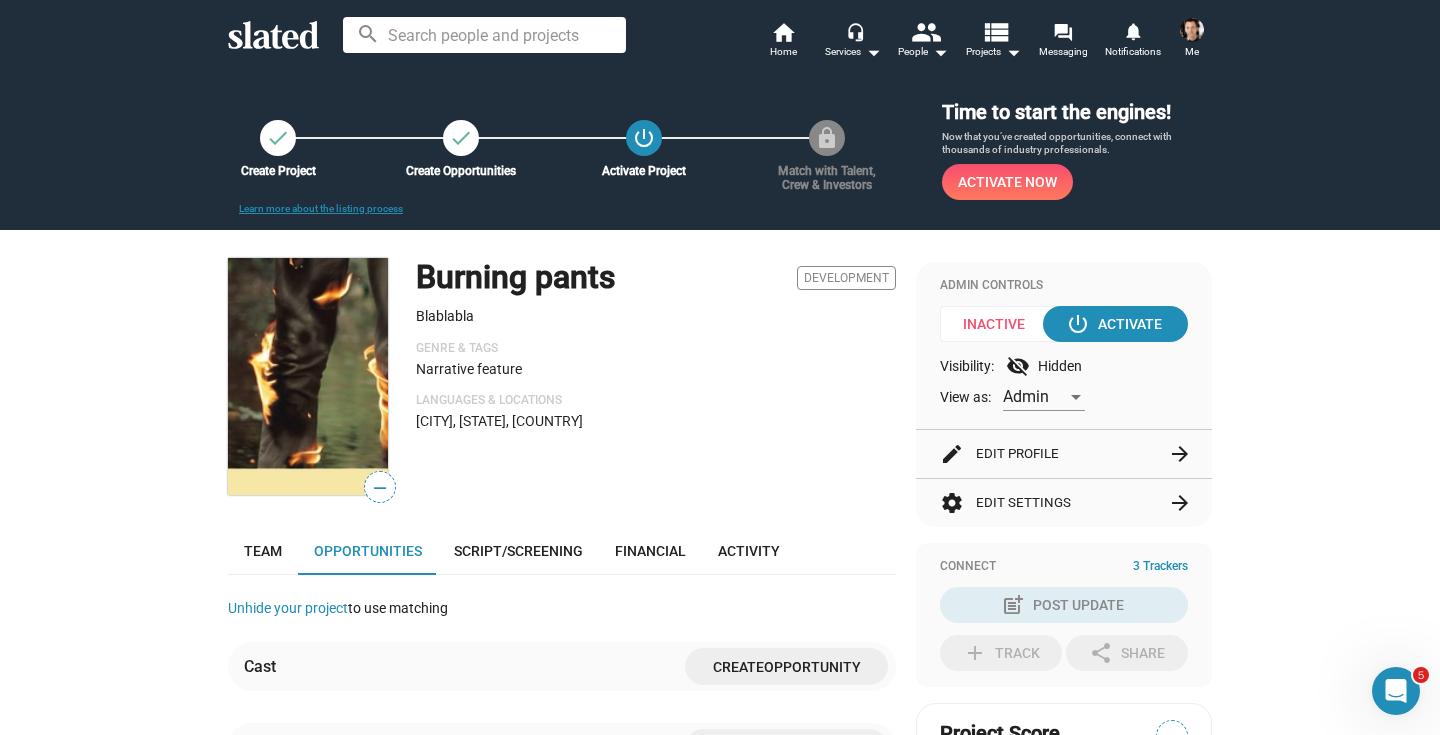 scroll, scrollTop: 7, scrollLeft: 0, axis: vertical 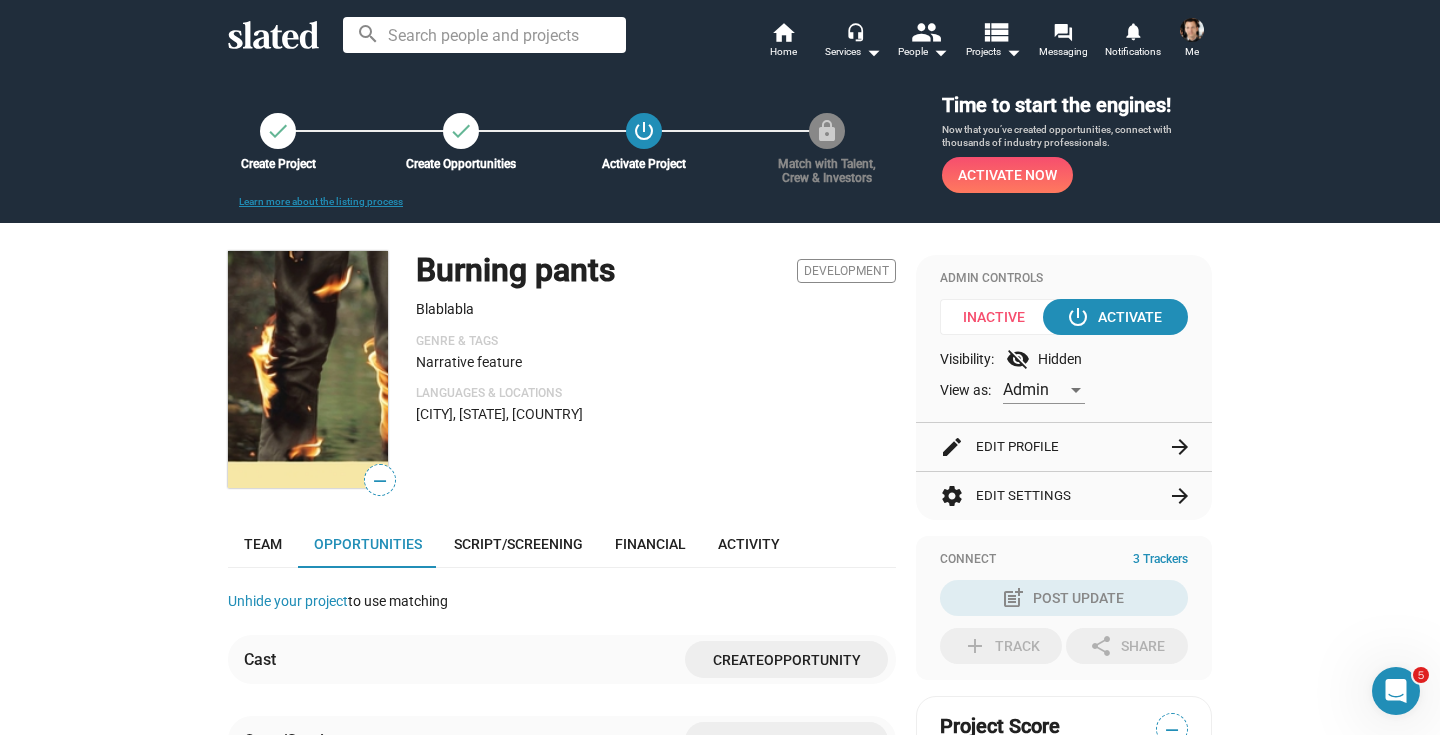click on "Me" at bounding box center (1192, 52) 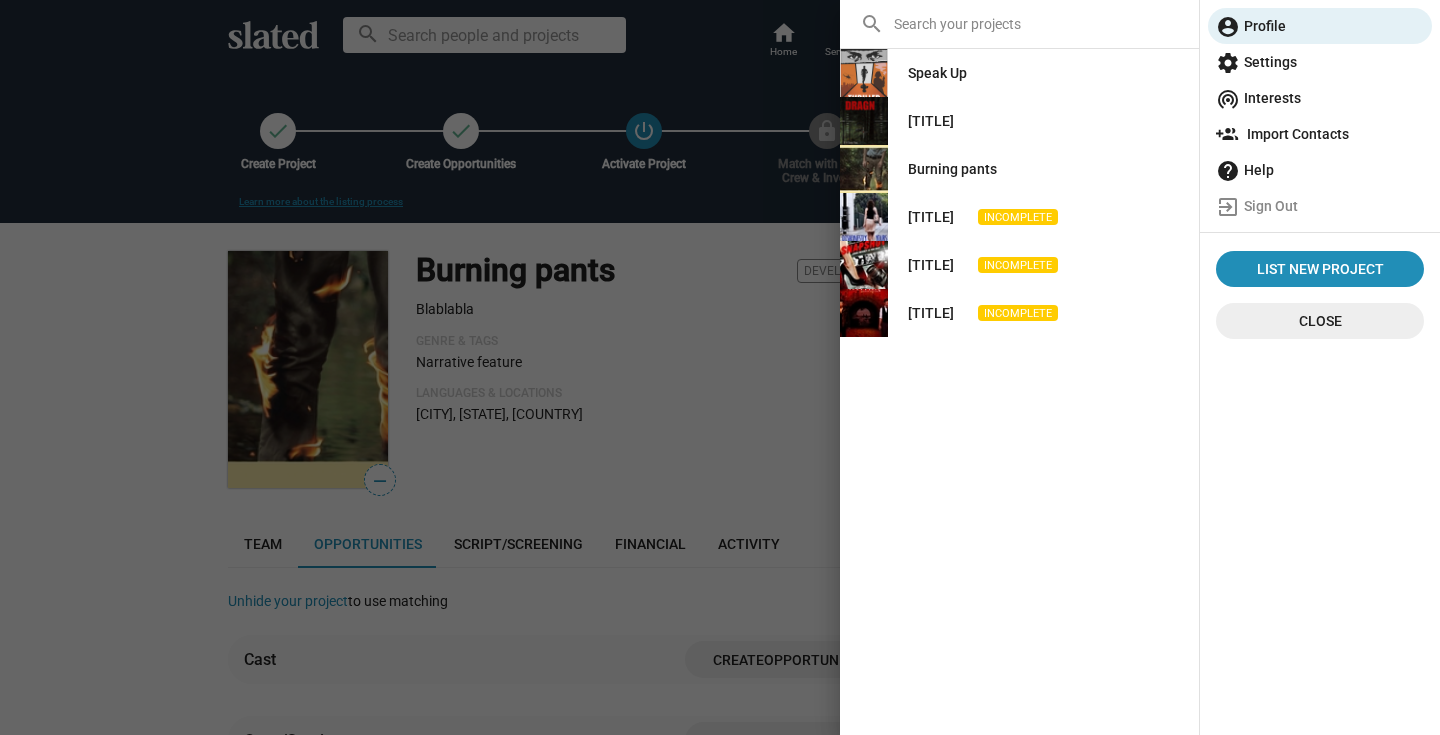 click on "Speak Up" 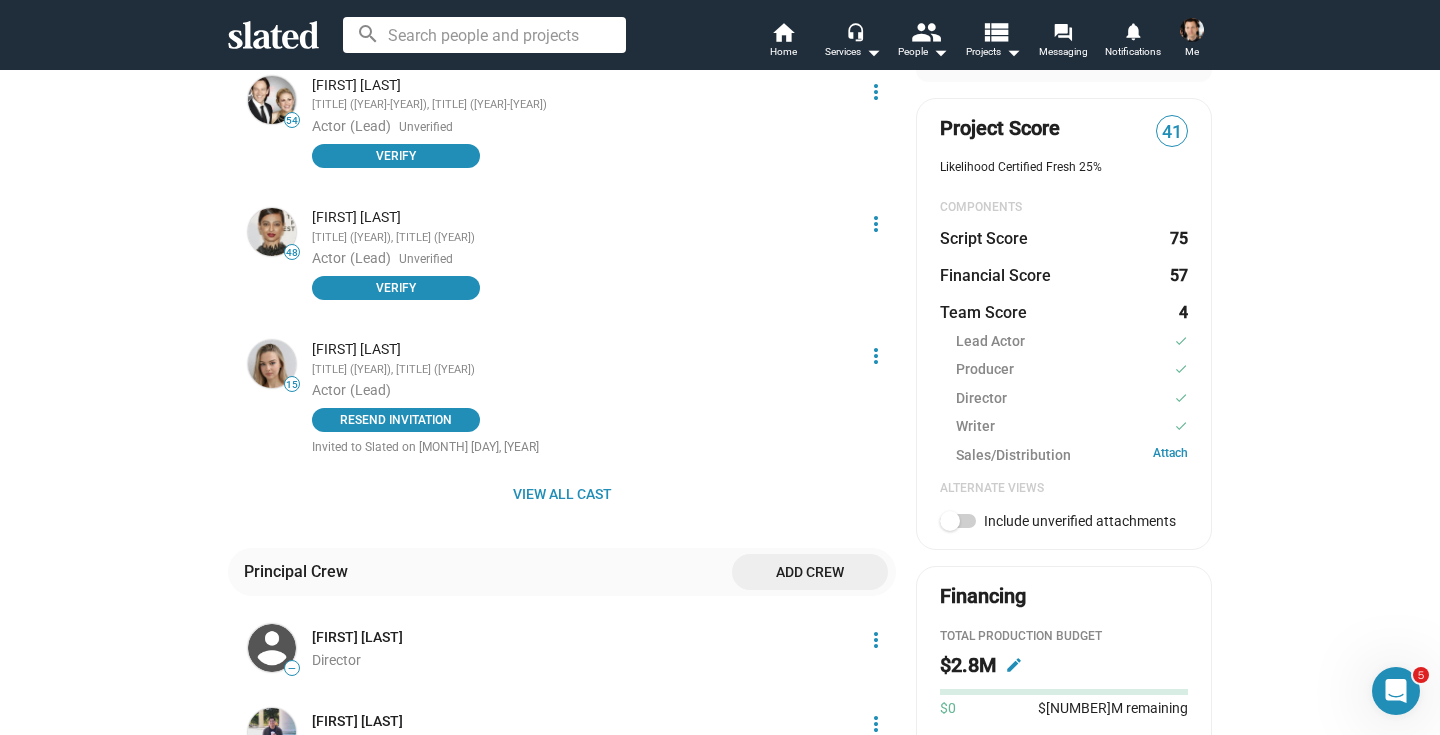 scroll, scrollTop: 0, scrollLeft: 0, axis: both 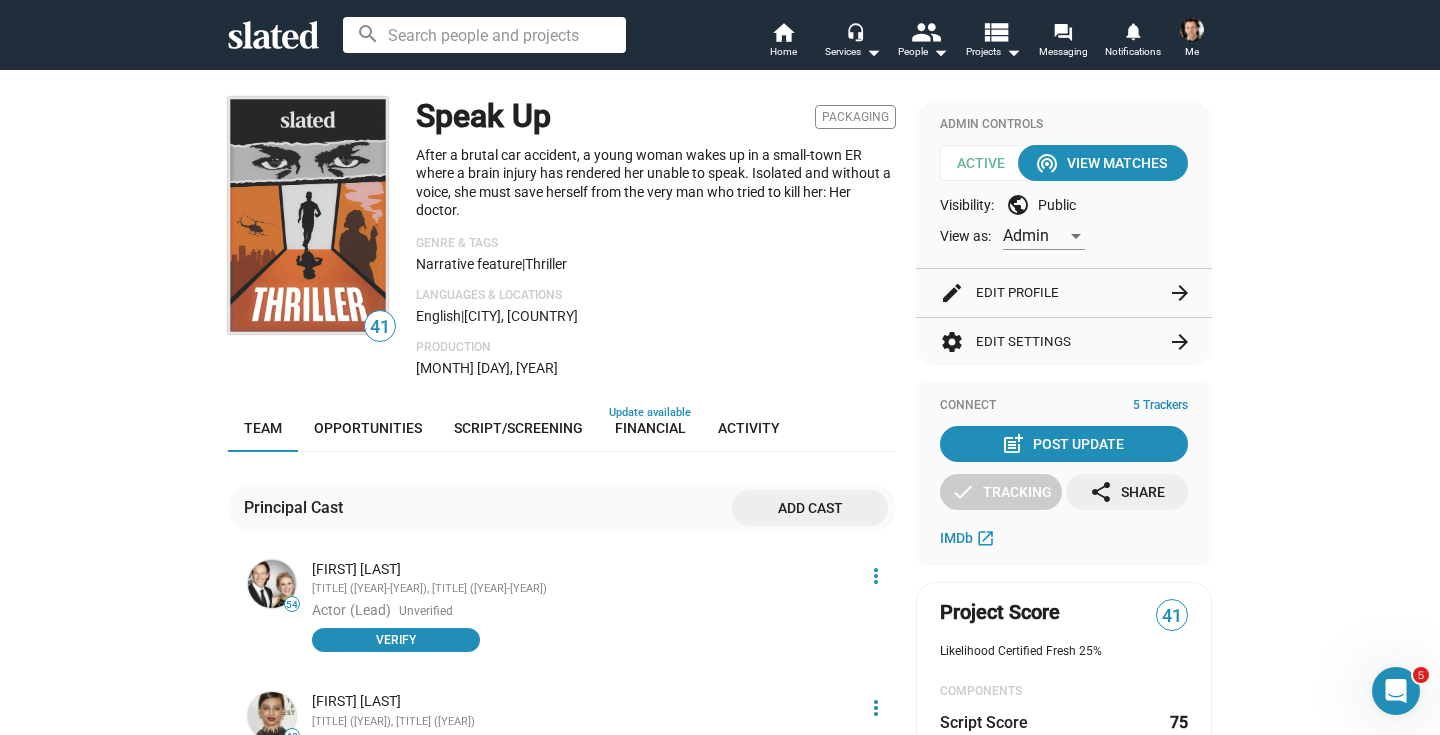 click on "settings  Edit Settings  arrow_forward" 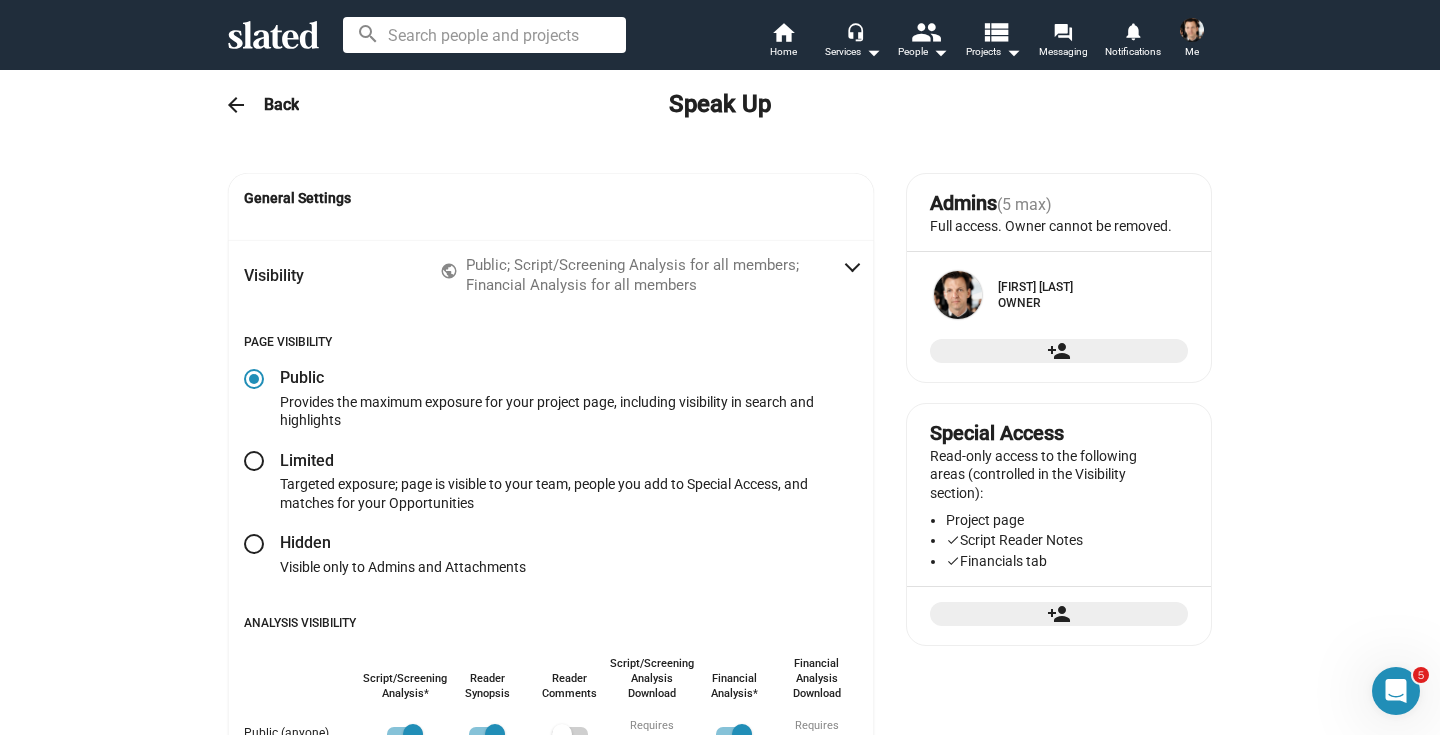 radio on "false" 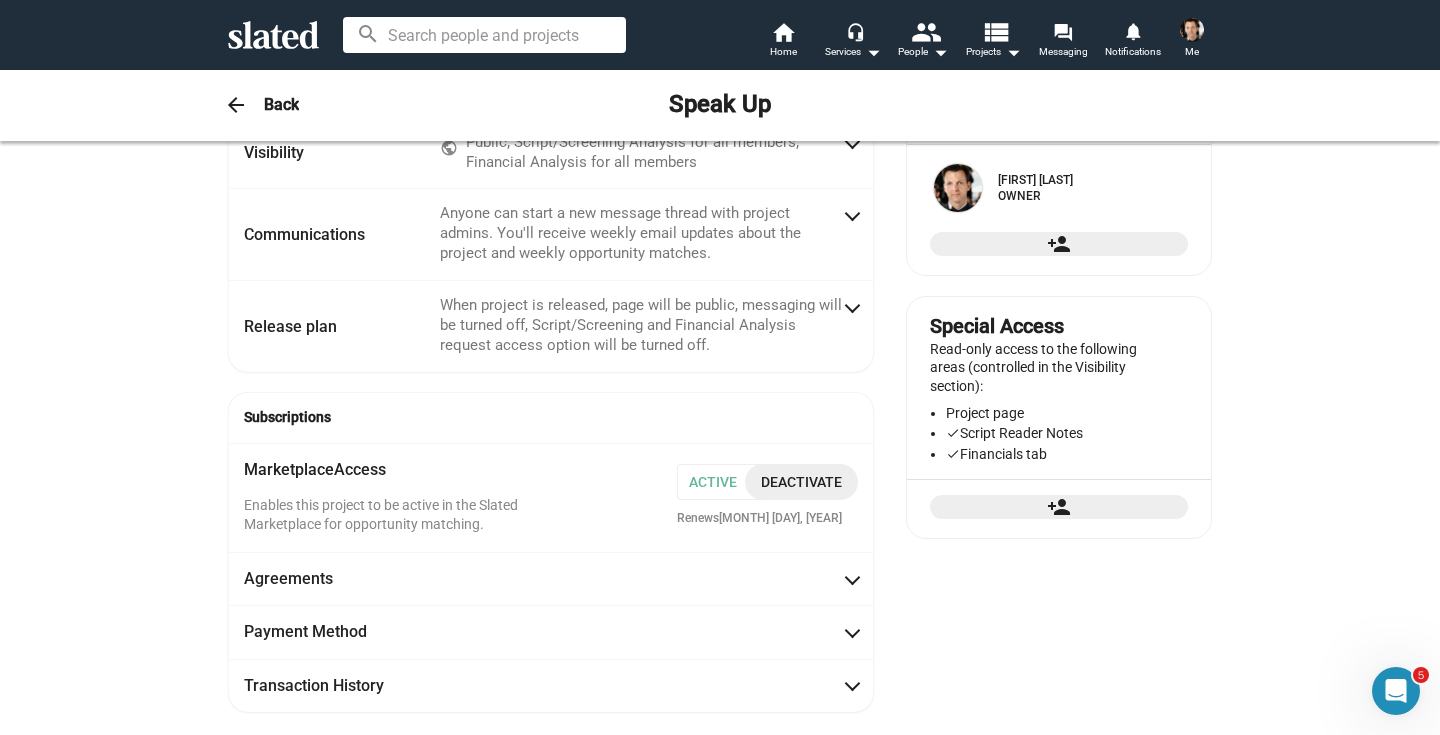 scroll, scrollTop: 0, scrollLeft: 0, axis: both 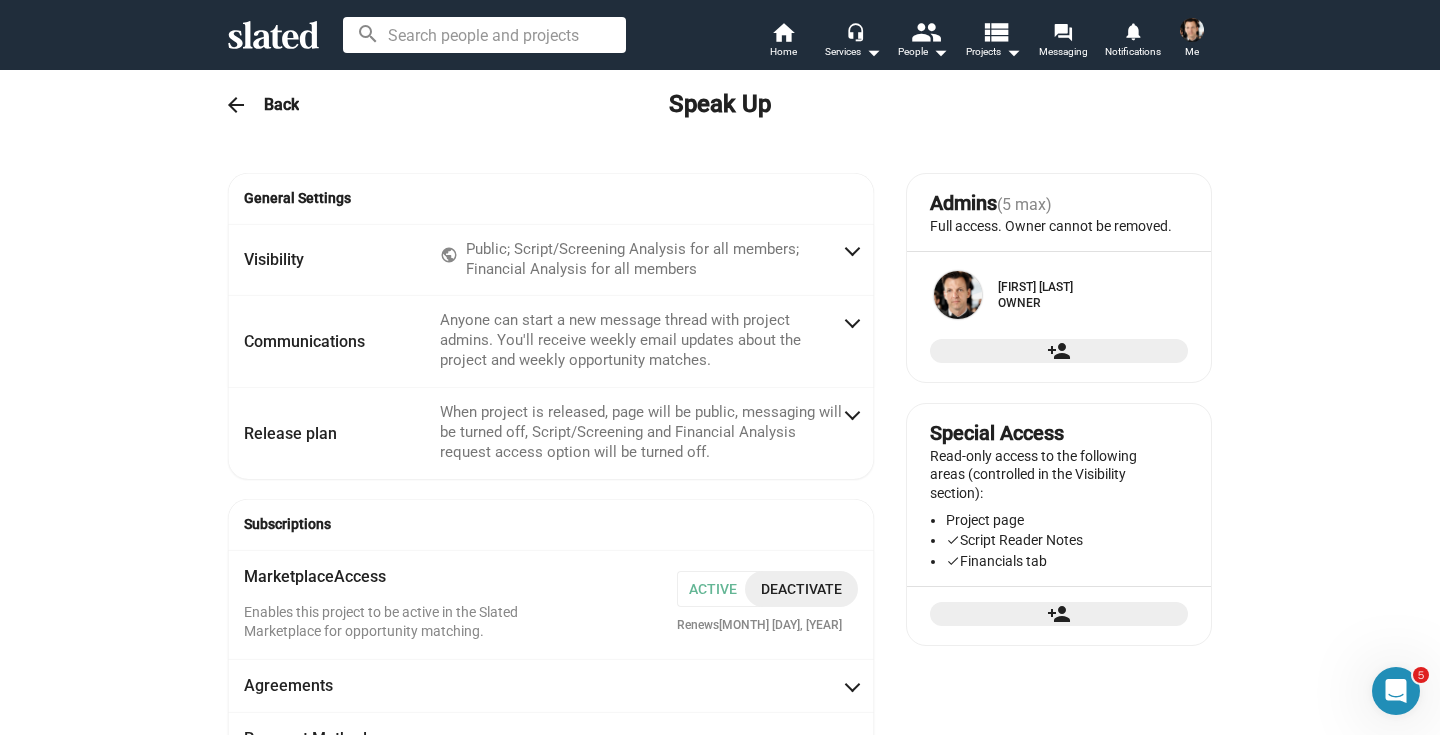 click on "Back" 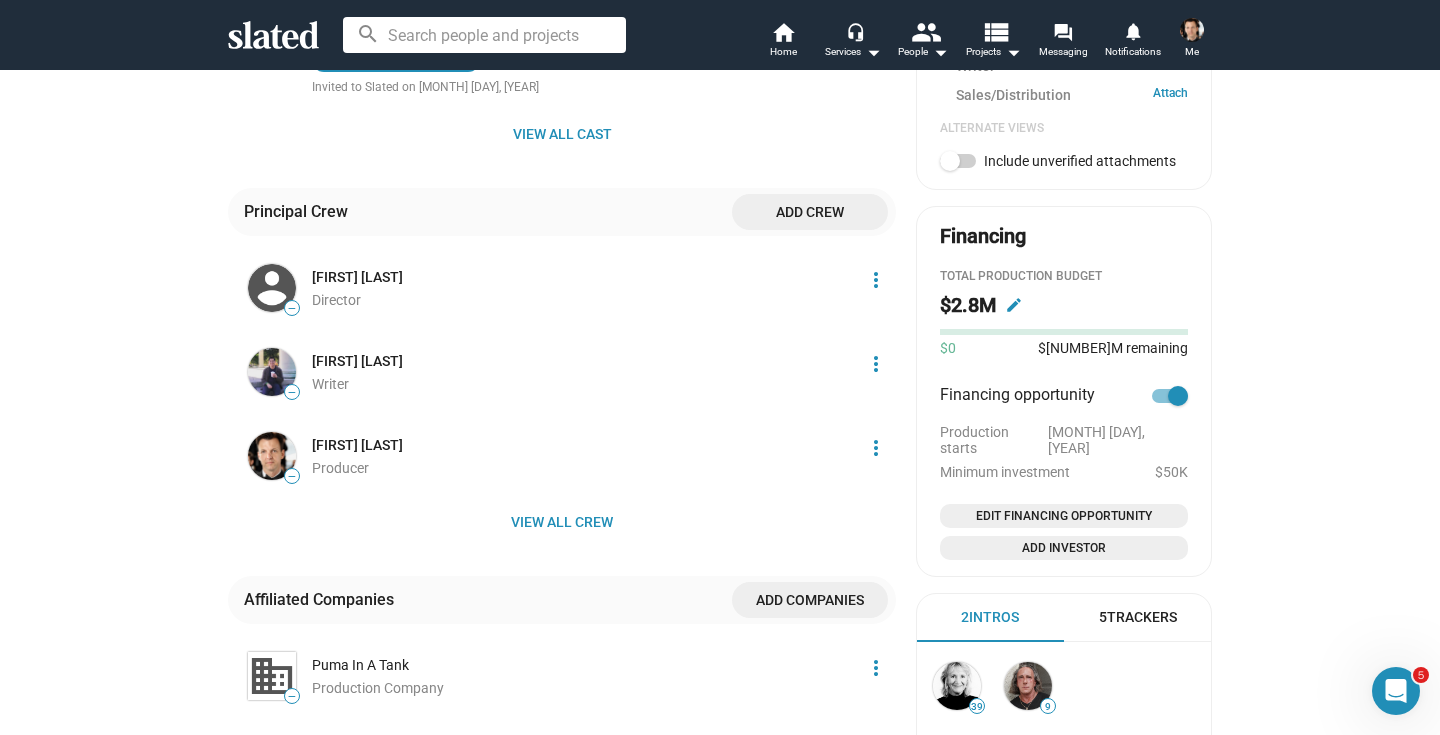 scroll, scrollTop: 842, scrollLeft: 0, axis: vertical 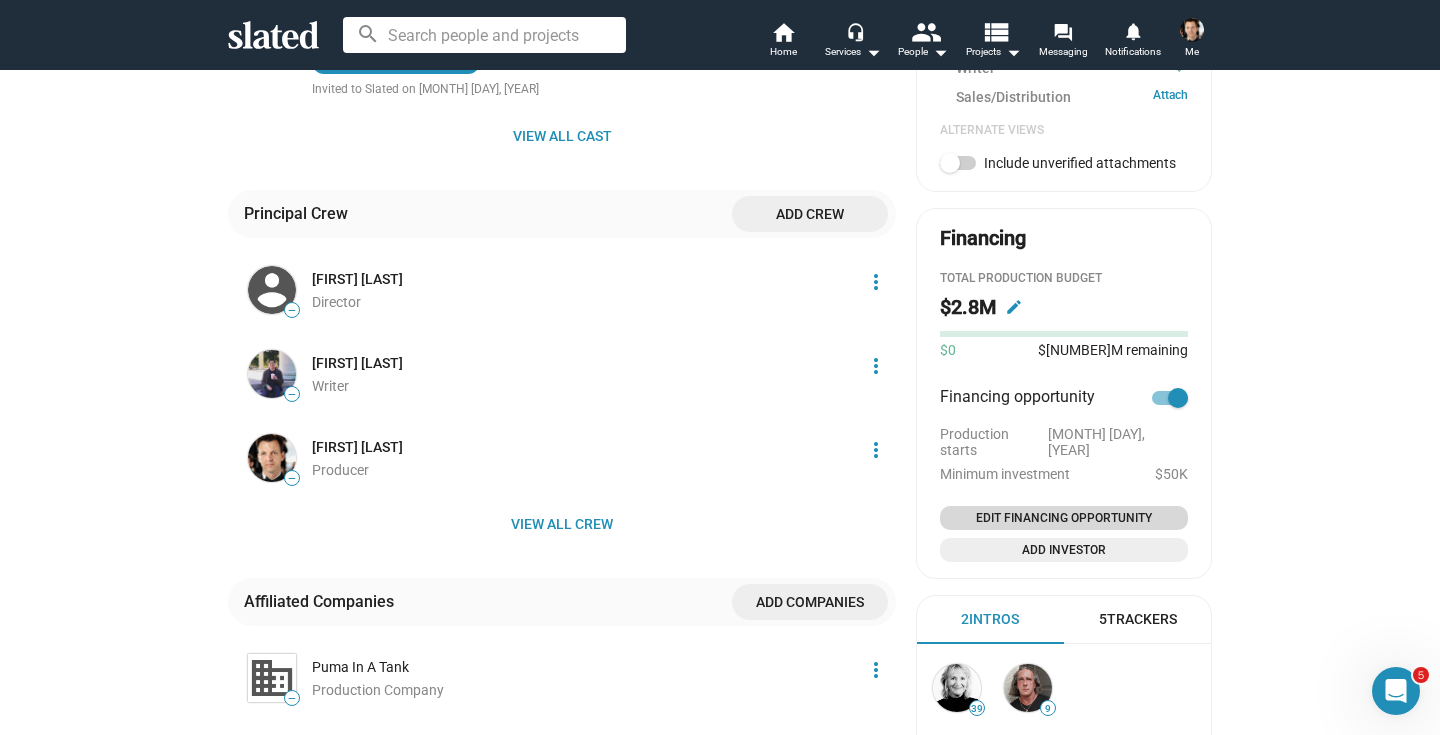 click on "Edit Financing Opportunity" 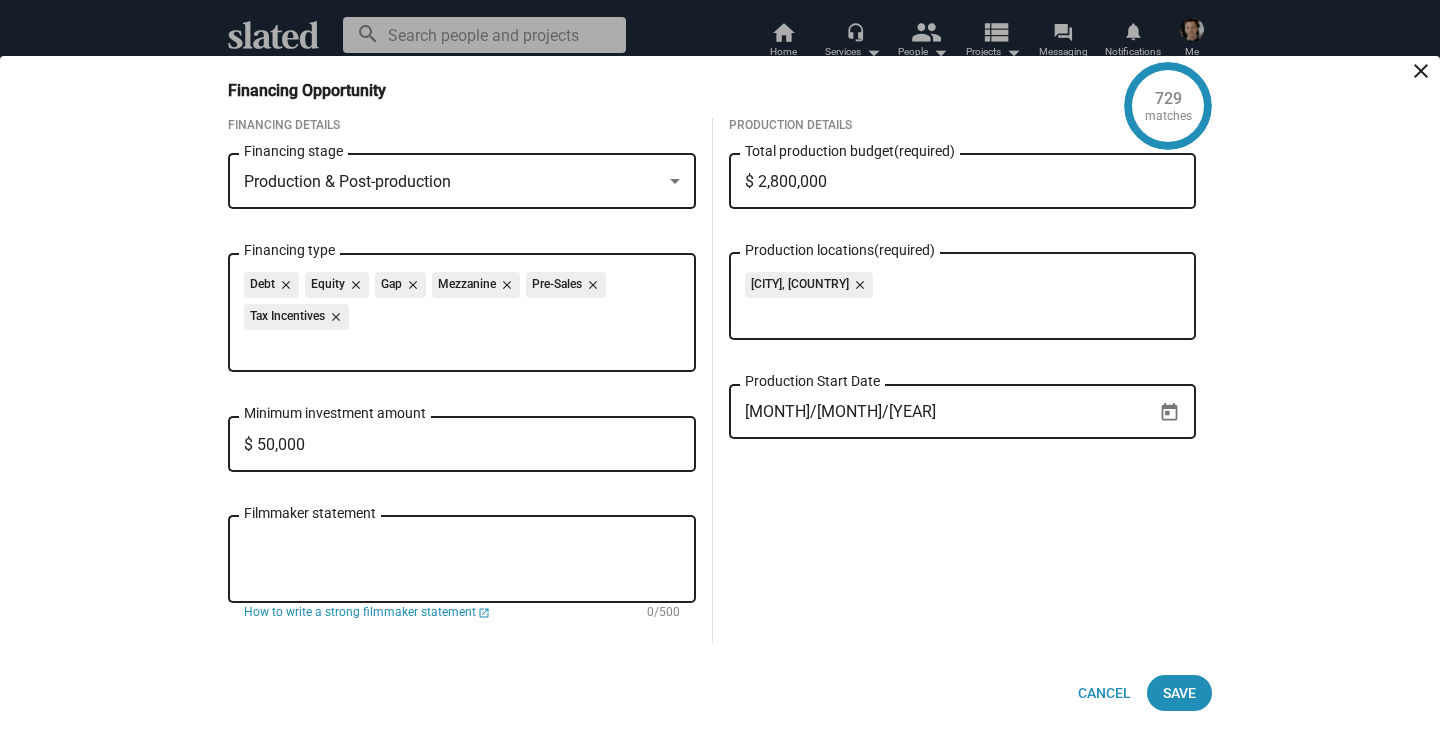 click on "close" 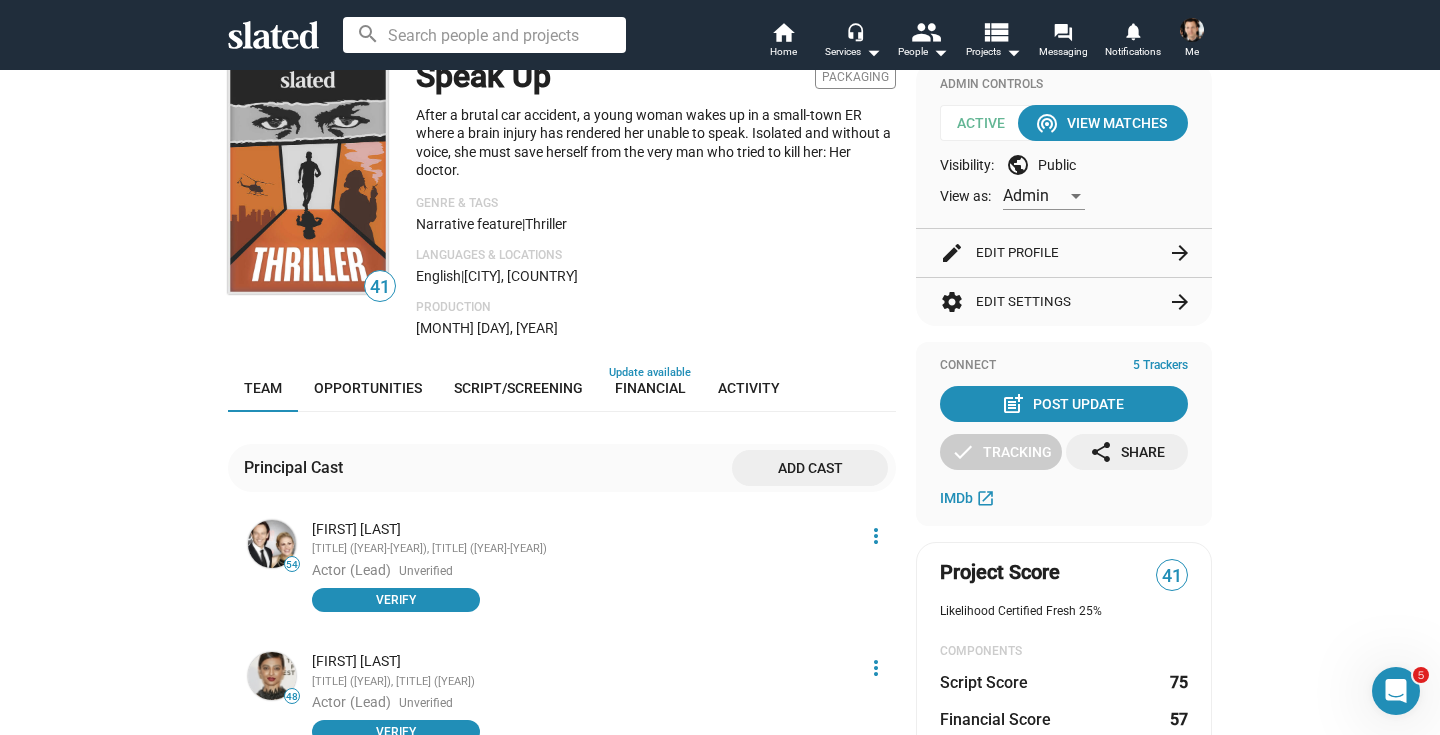 scroll, scrollTop: 0, scrollLeft: 0, axis: both 